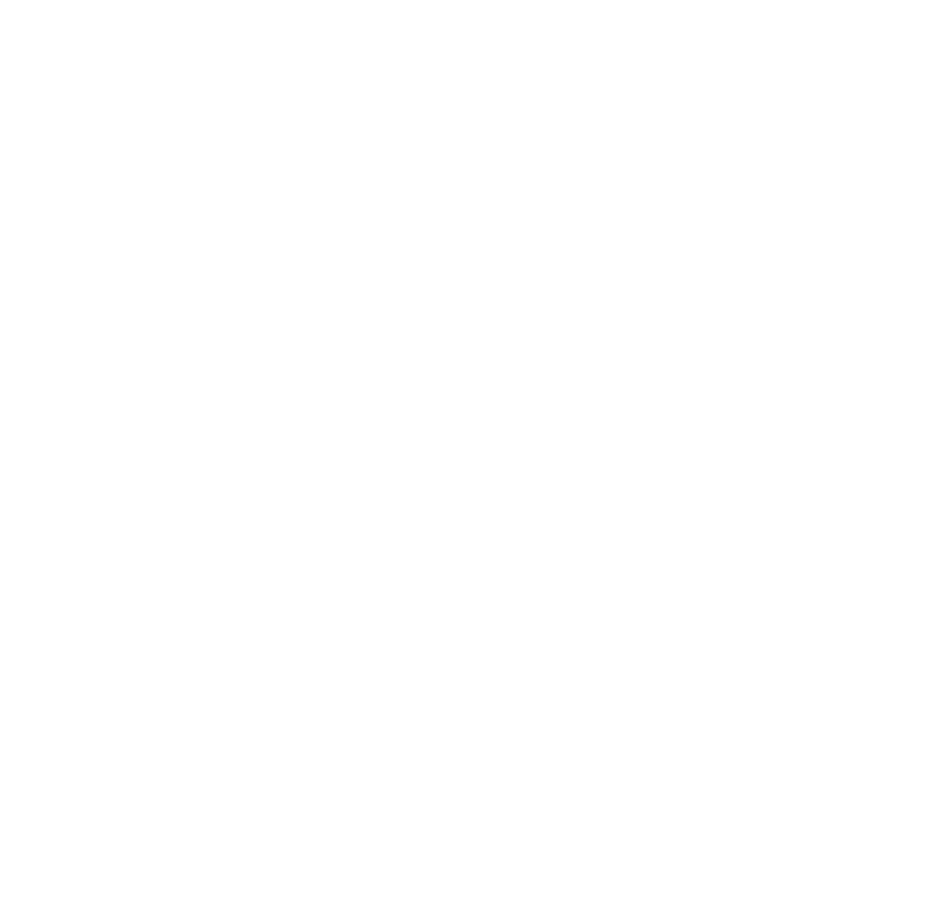 scroll, scrollTop: 0, scrollLeft: 0, axis: both 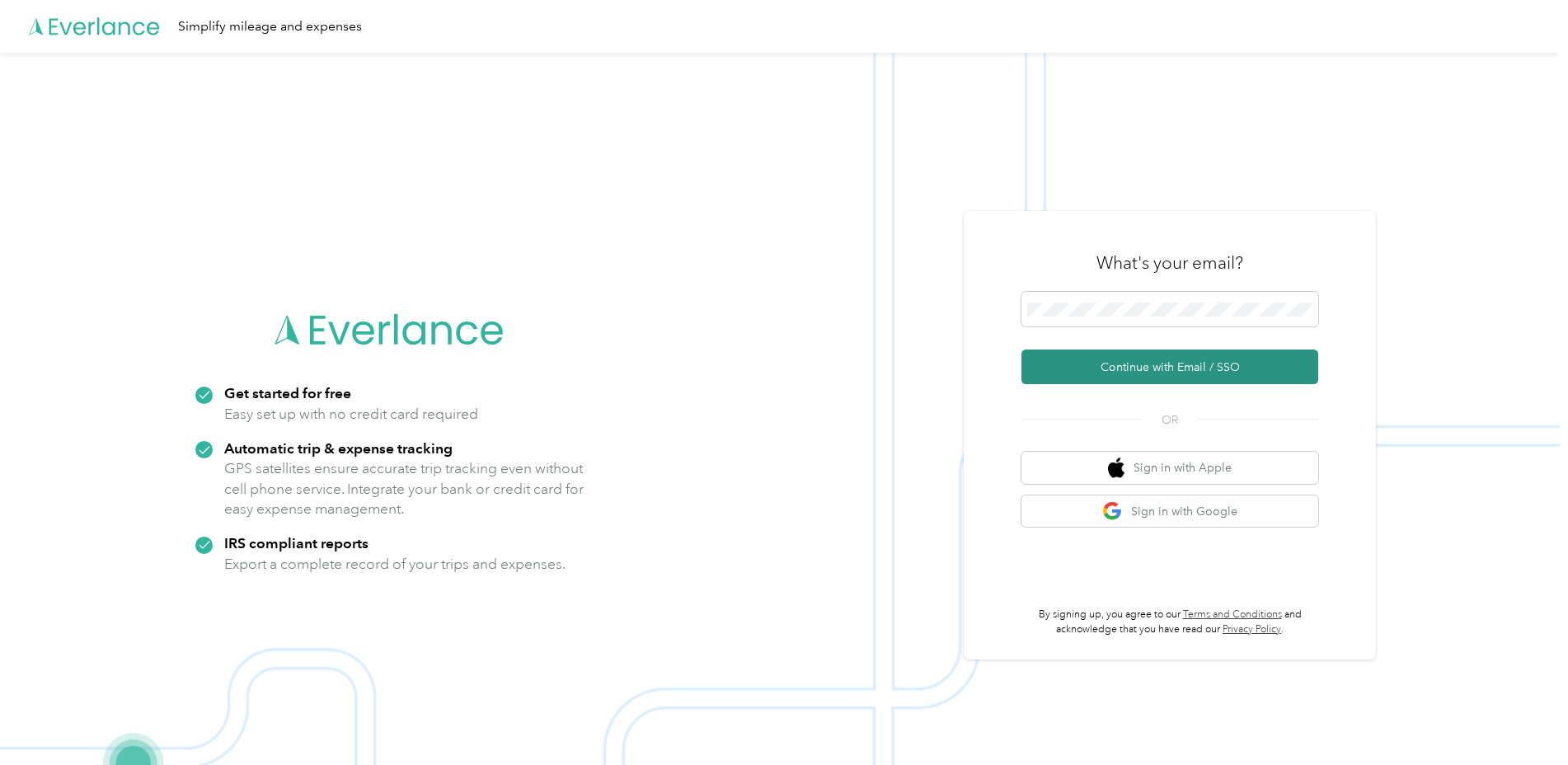 click on "Continue with Email / SSO" at bounding box center (1170, 367) 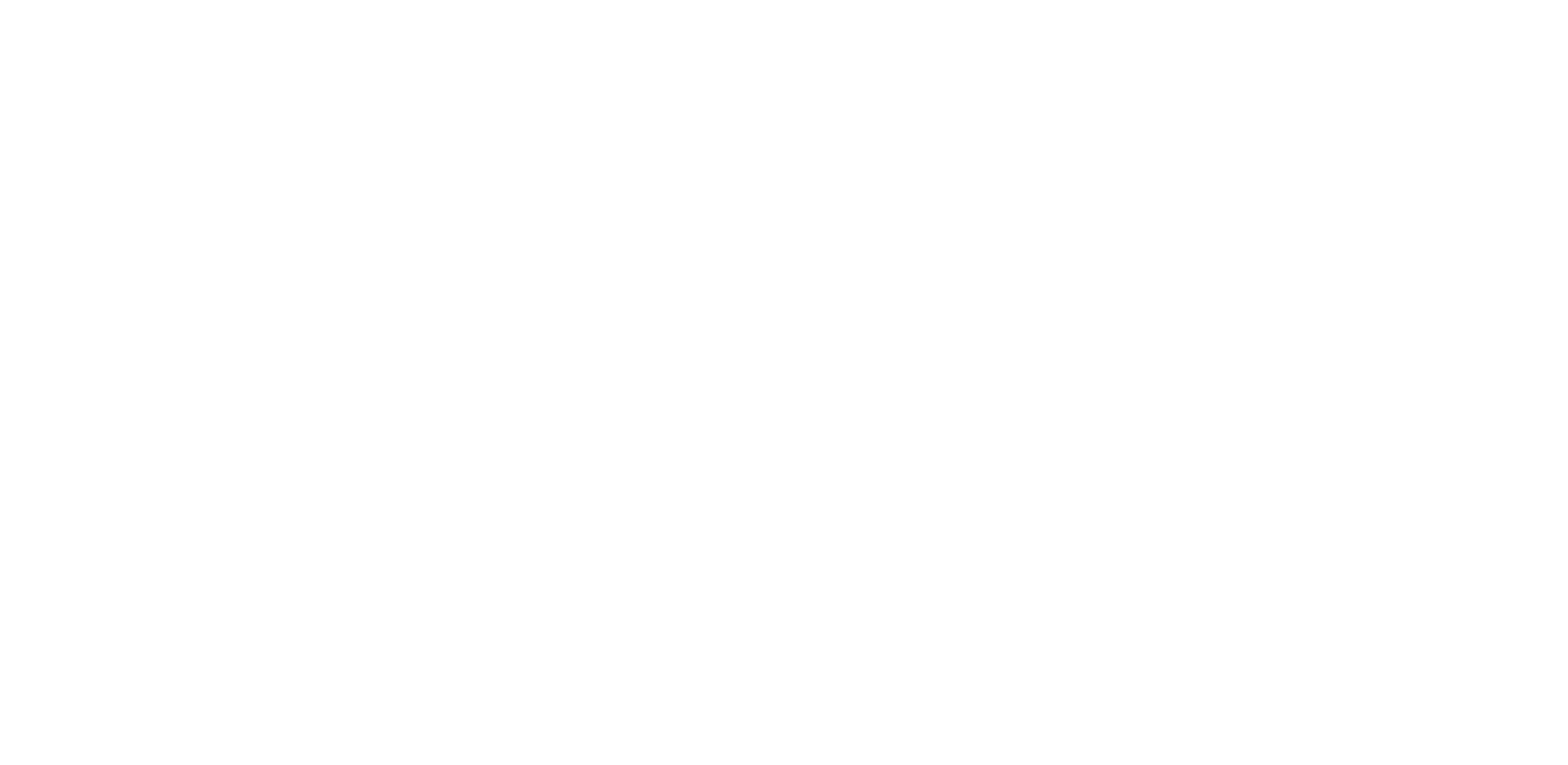 scroll, scrollTop: 0, scrollLeft: 0, axis: both 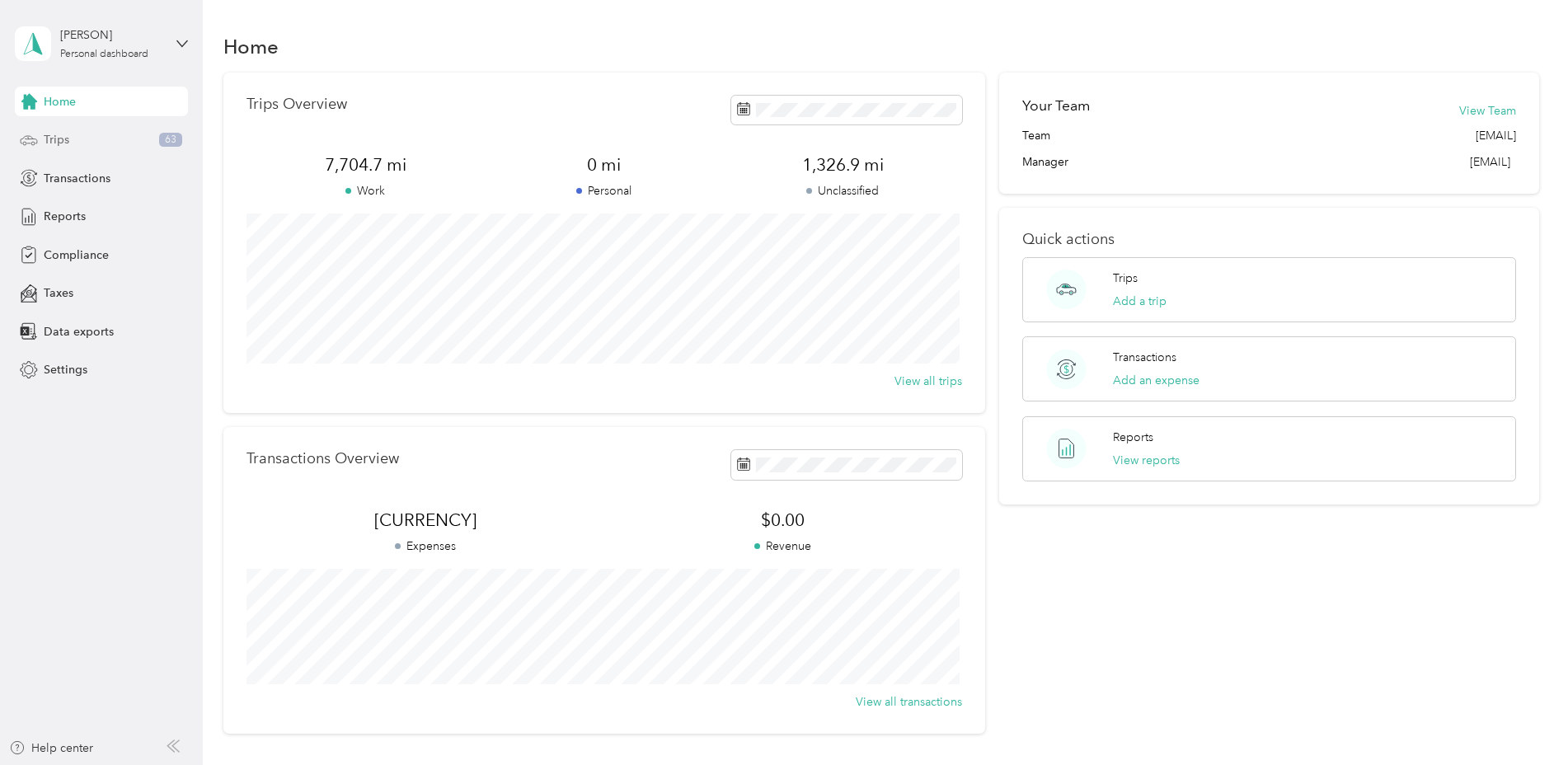 click on "Trips 63" at bounding box center (101, 140) 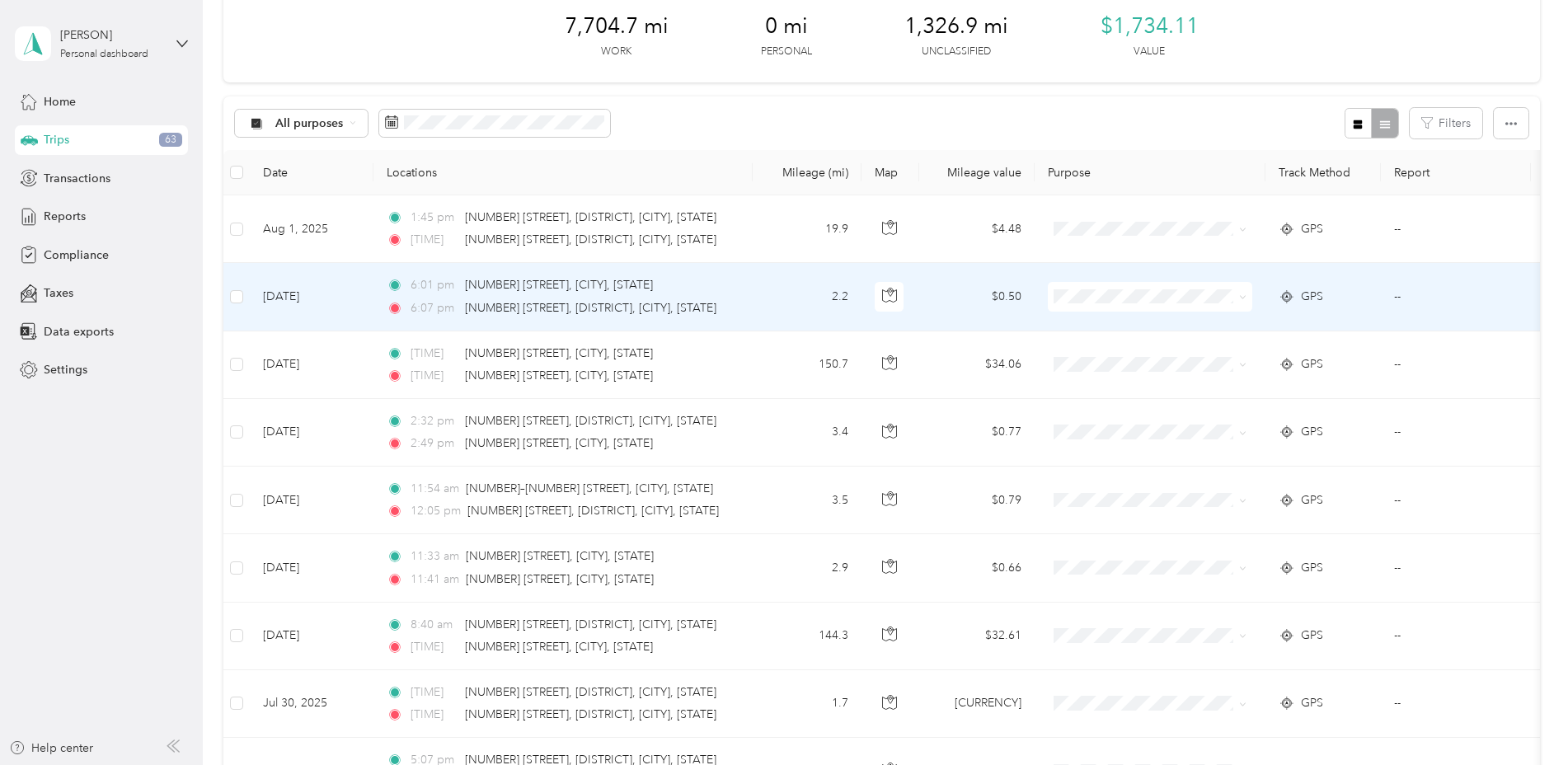 scroll, scrollTop: 0, scrollLeft: 0, axis: both 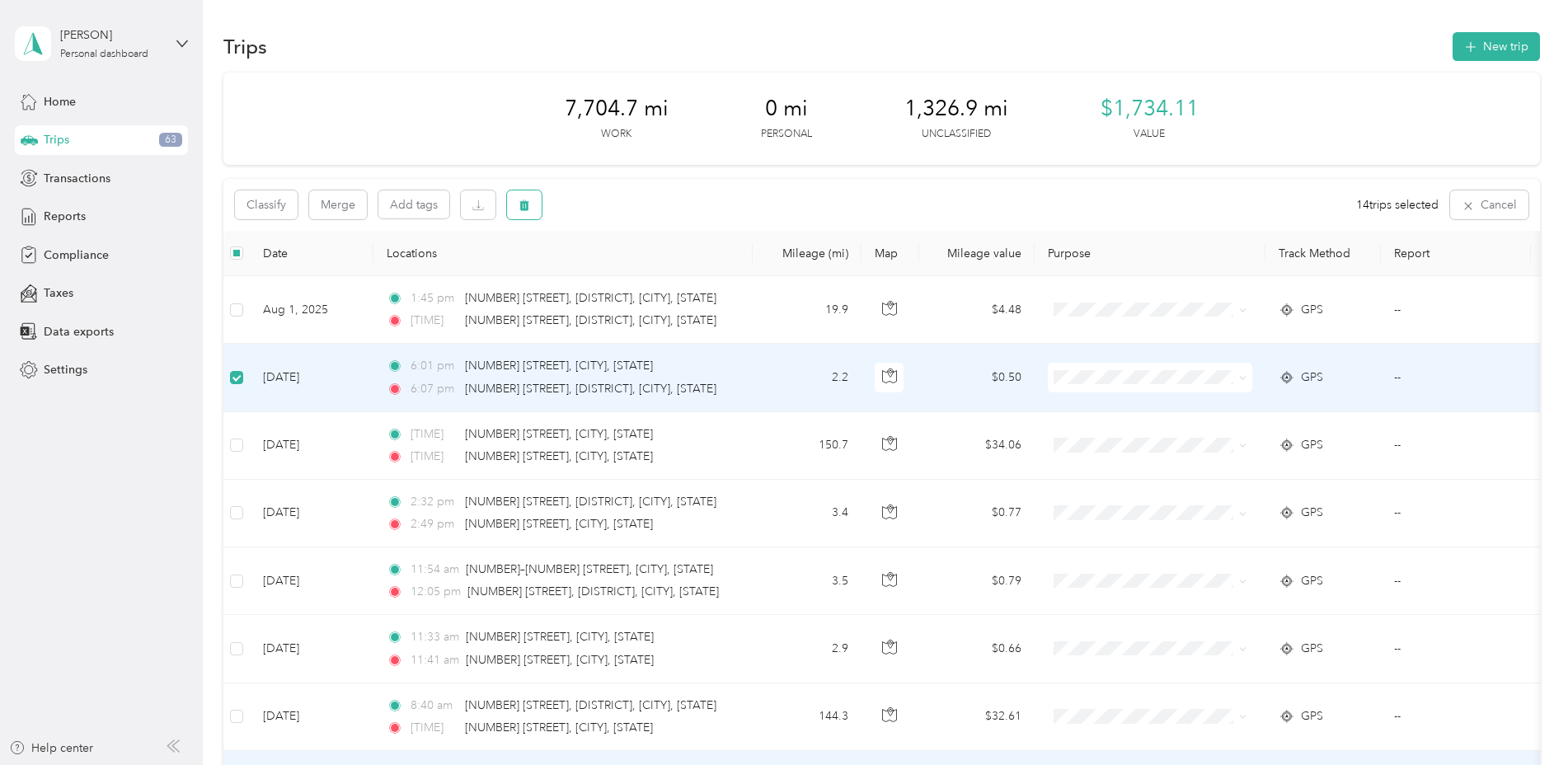 click at bounding box center [524, 204] 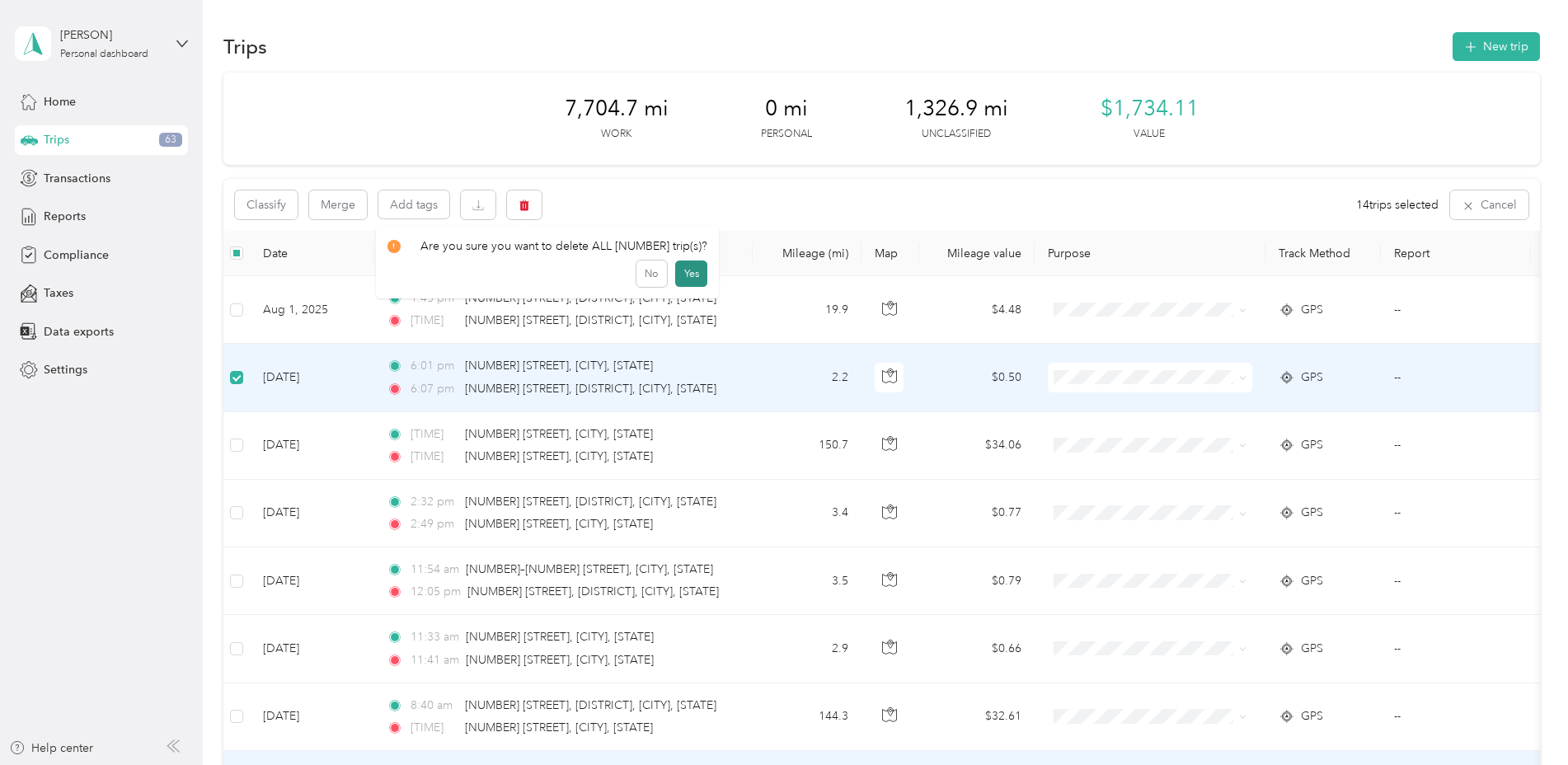 click on "Yes" at bounding box center [691, 274] 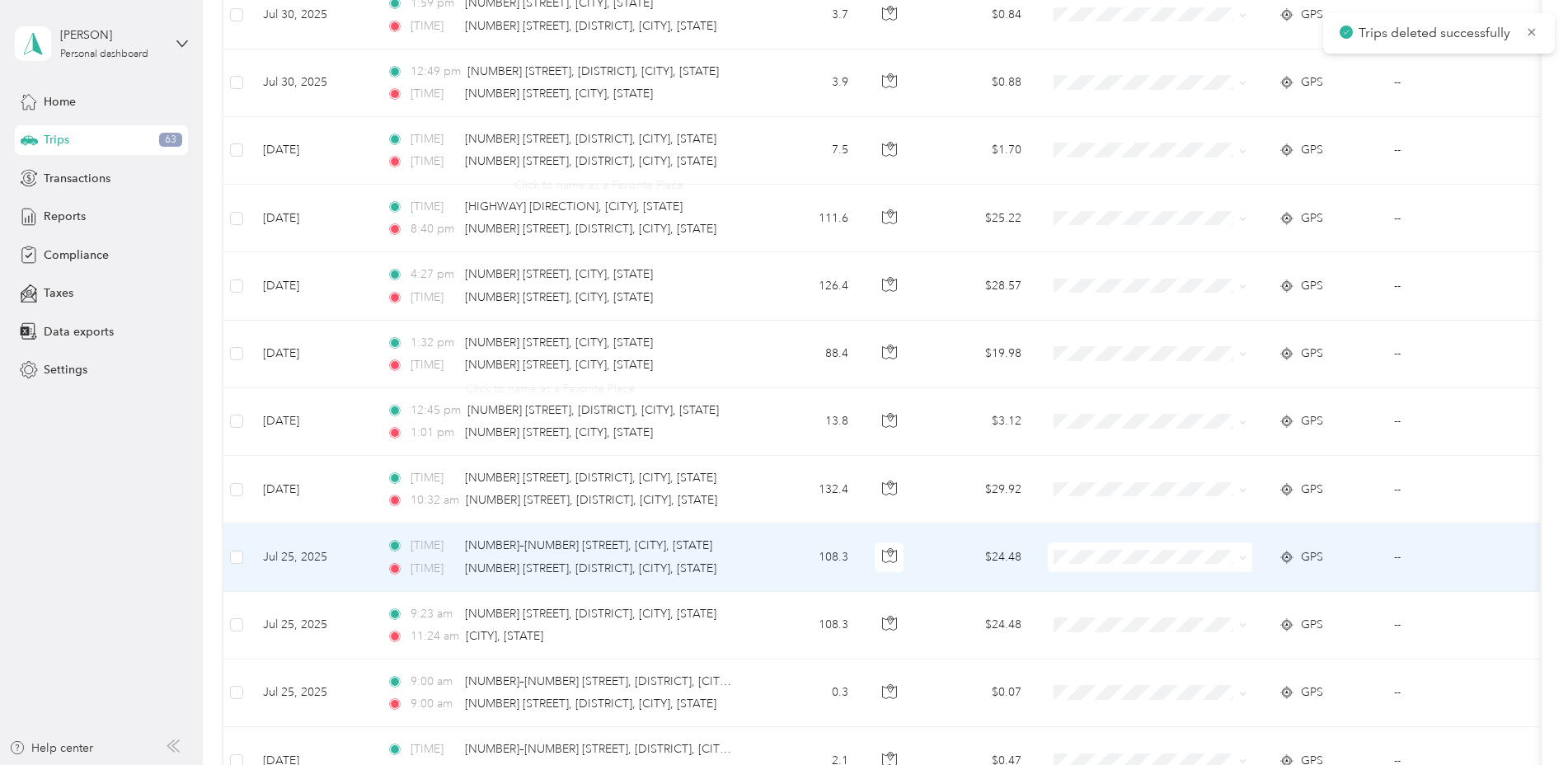 scroll, scrollTop: 1401, scrollLeft: 0, axis: vertical 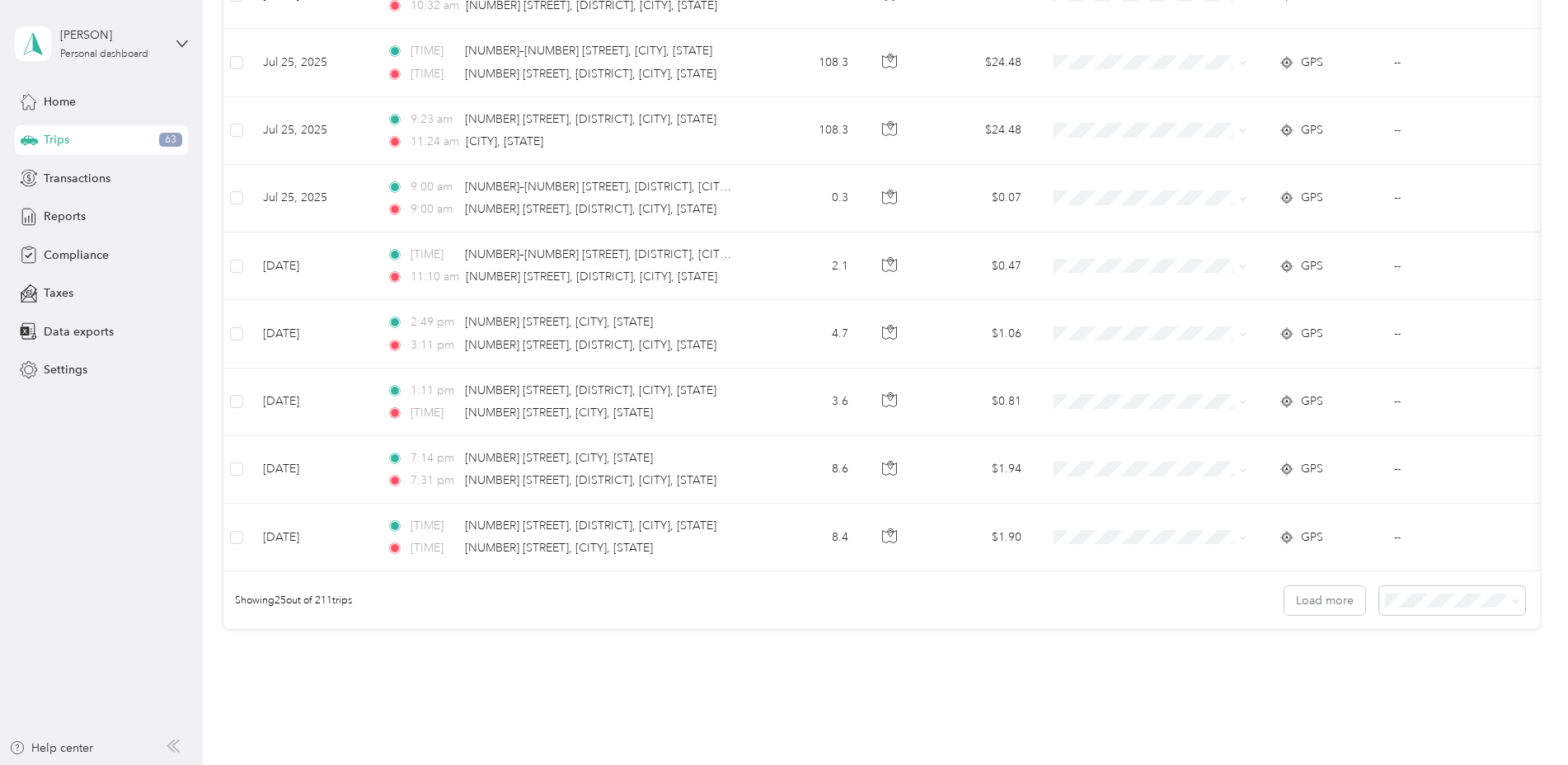 click on "100 per load" at bounding box center [1448, 695] 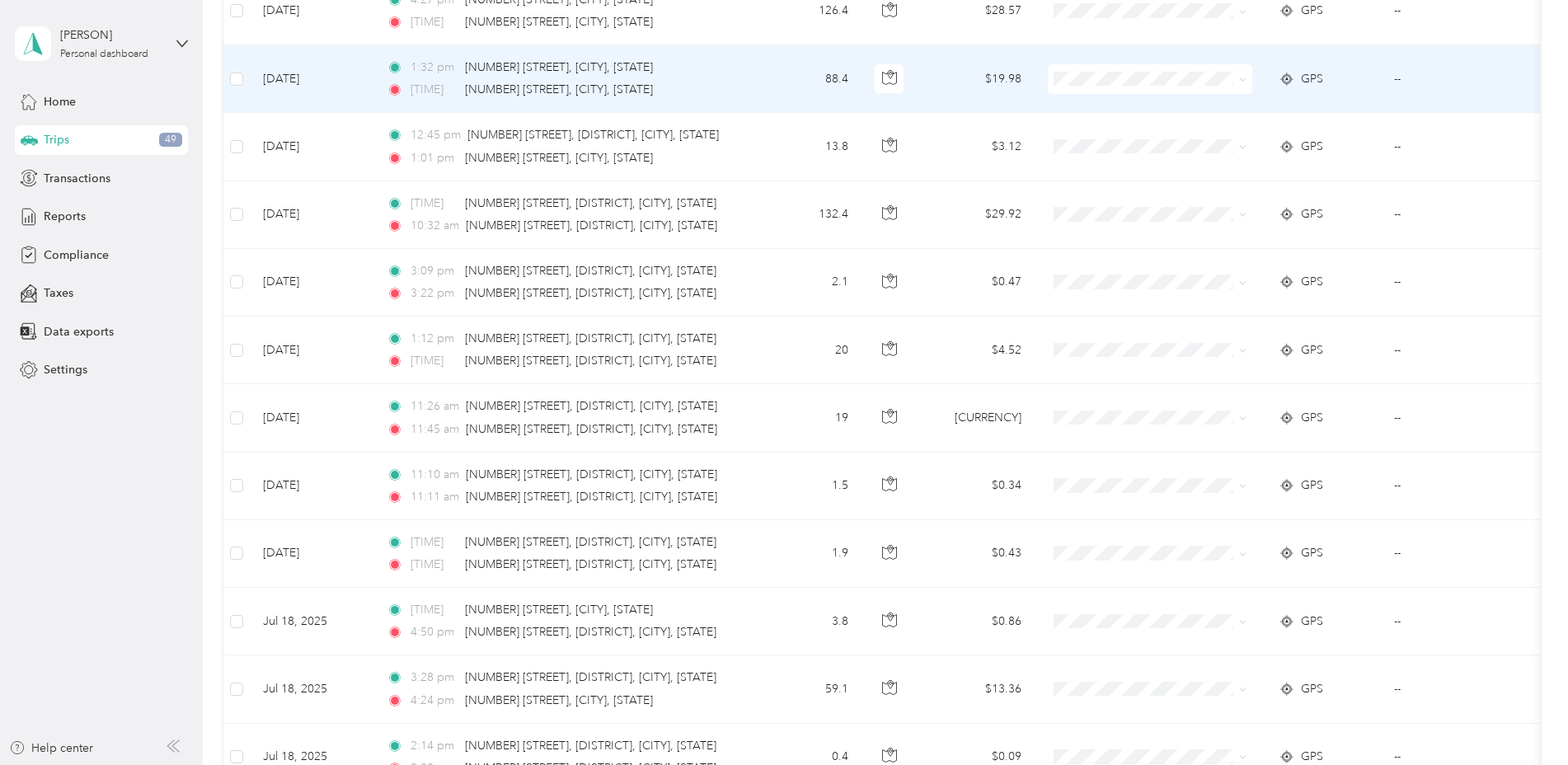 scroll, scrollTop: 824, scrollLeft: 0, axis: vertical 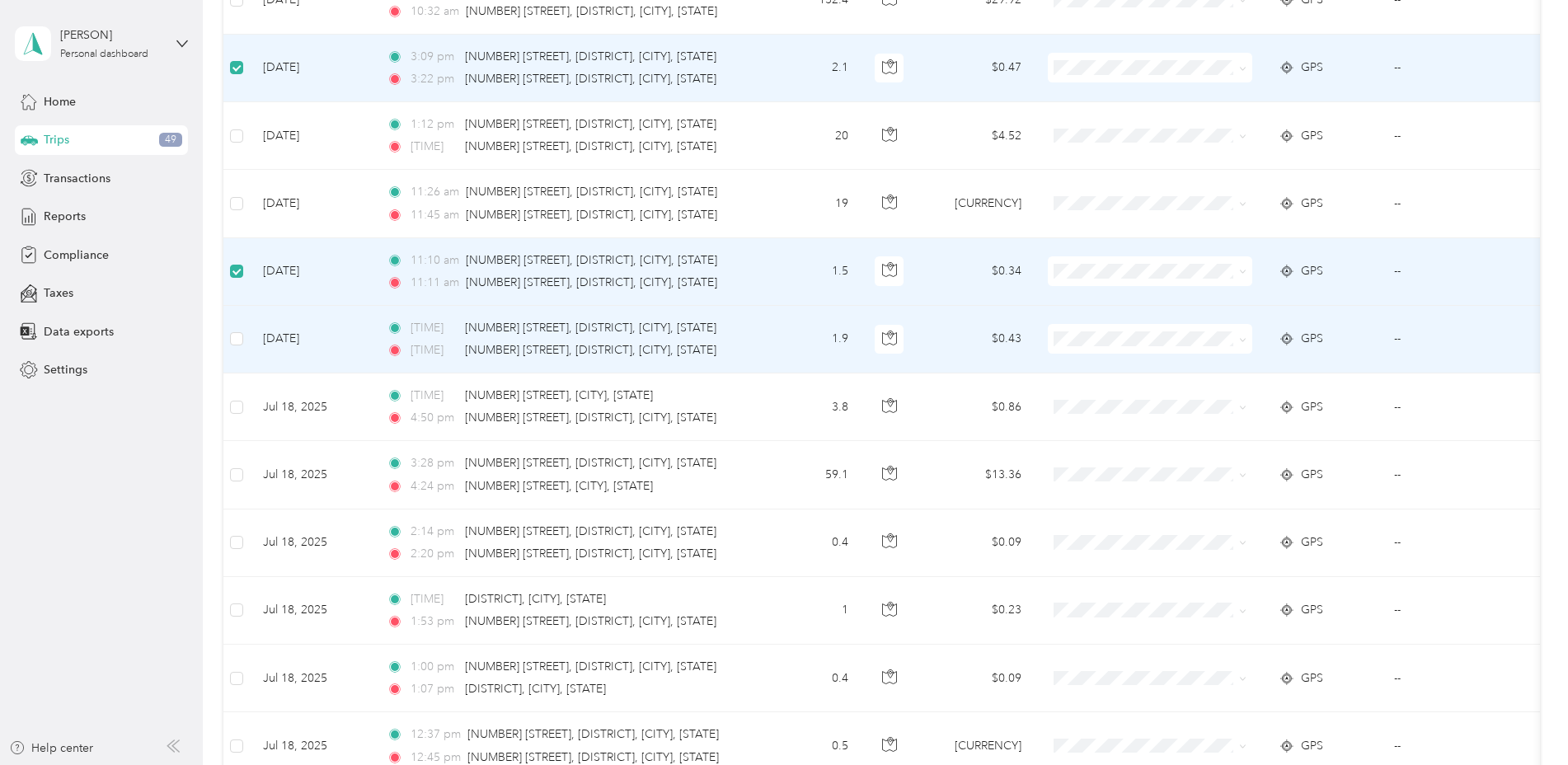 click at bounding box center [237, 340] 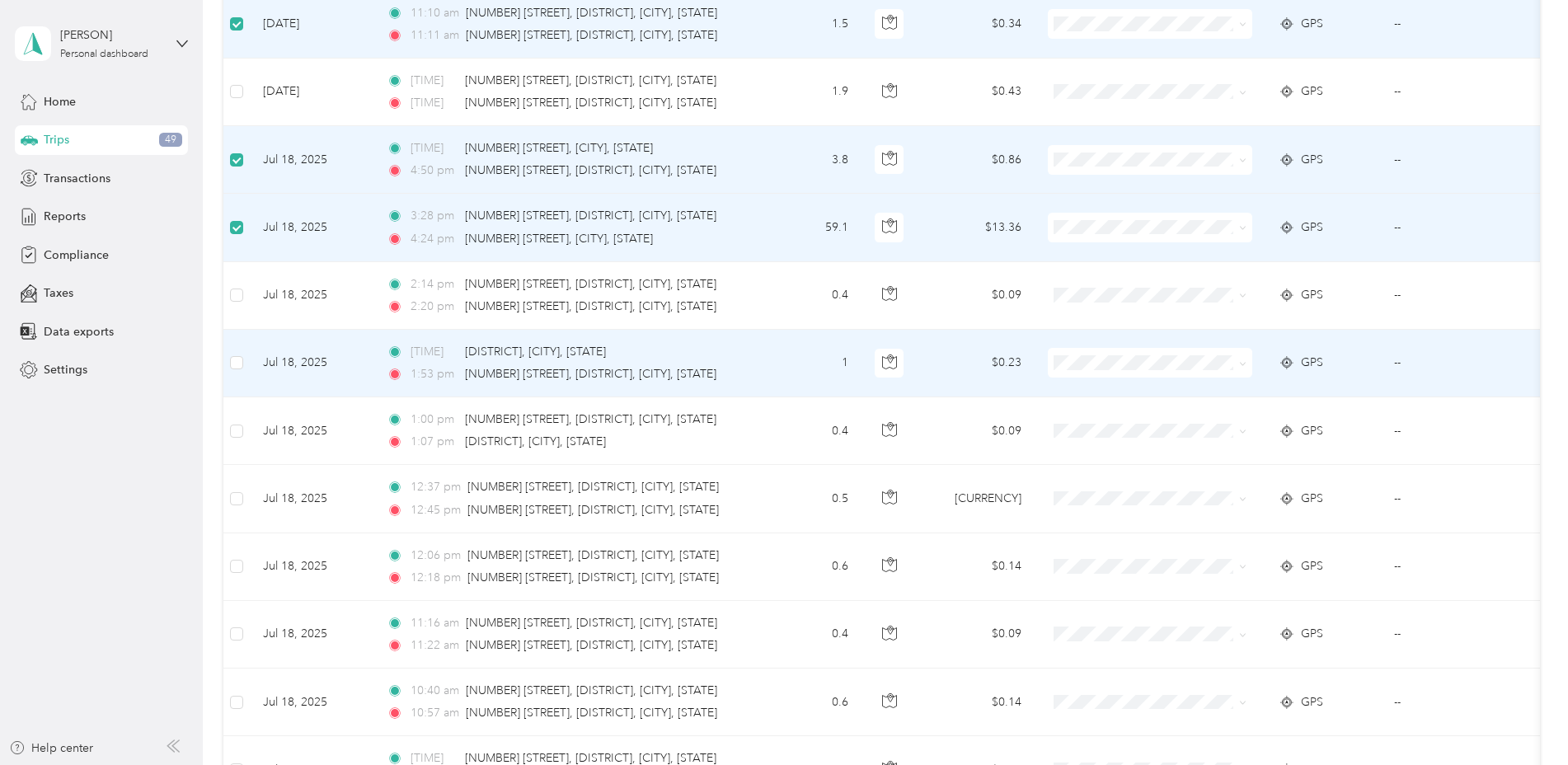 scroll, scrollTop: 1317, scrollLeft: 0, axis: vertical 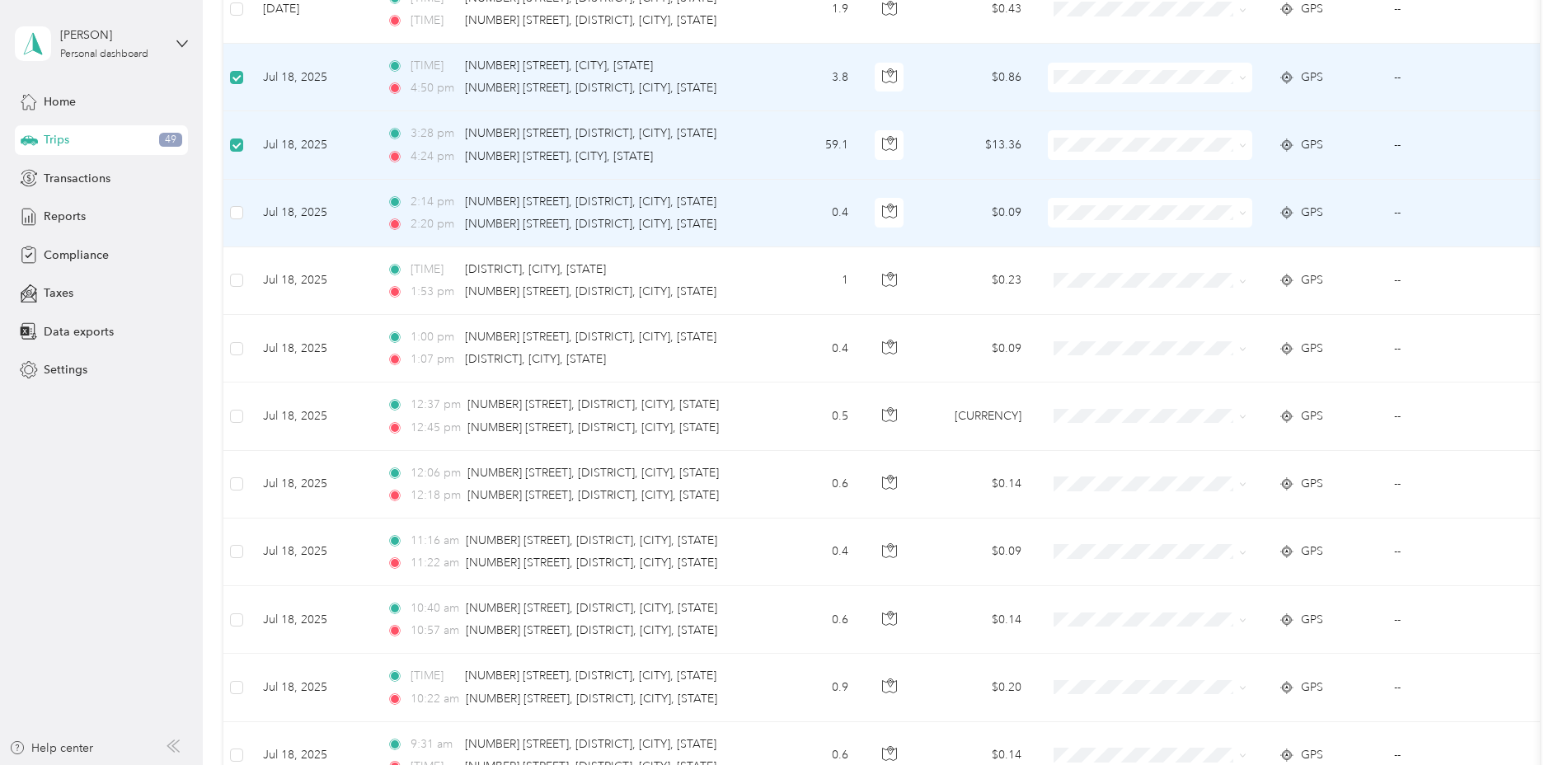 click at bounding box center [237, 214] 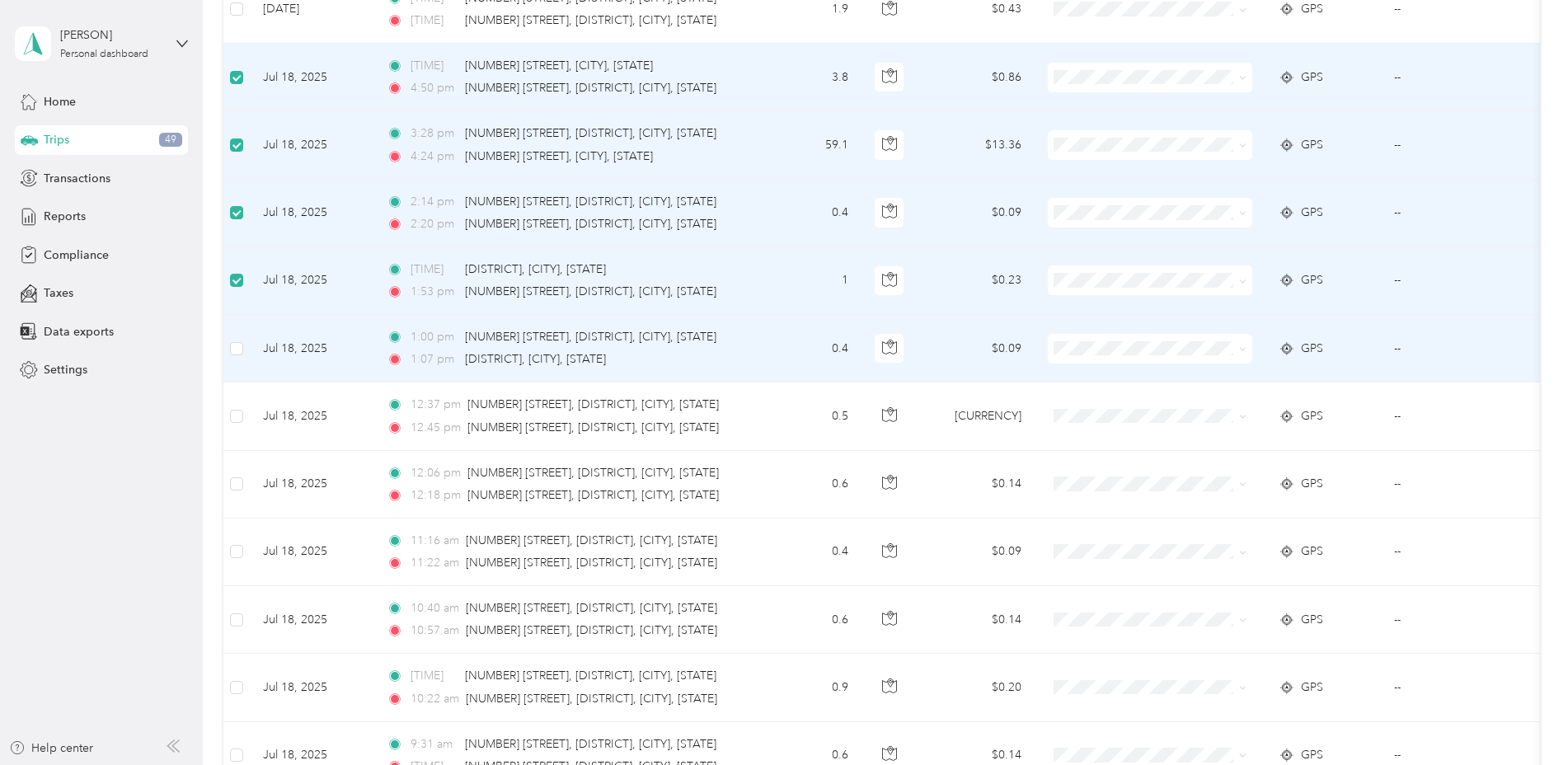click at bounding box center (237, 349) 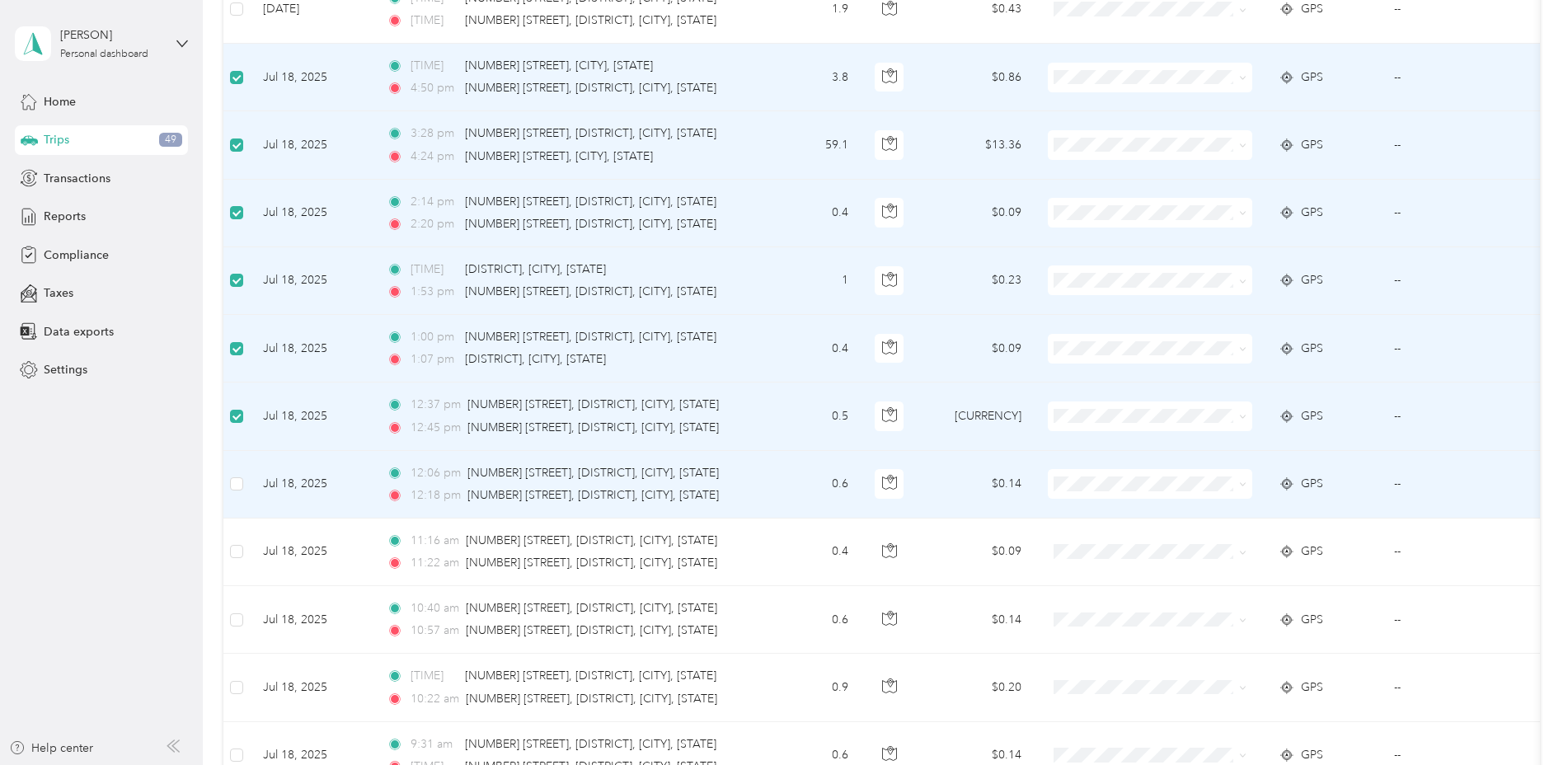 click at bounding box center [237, 485] 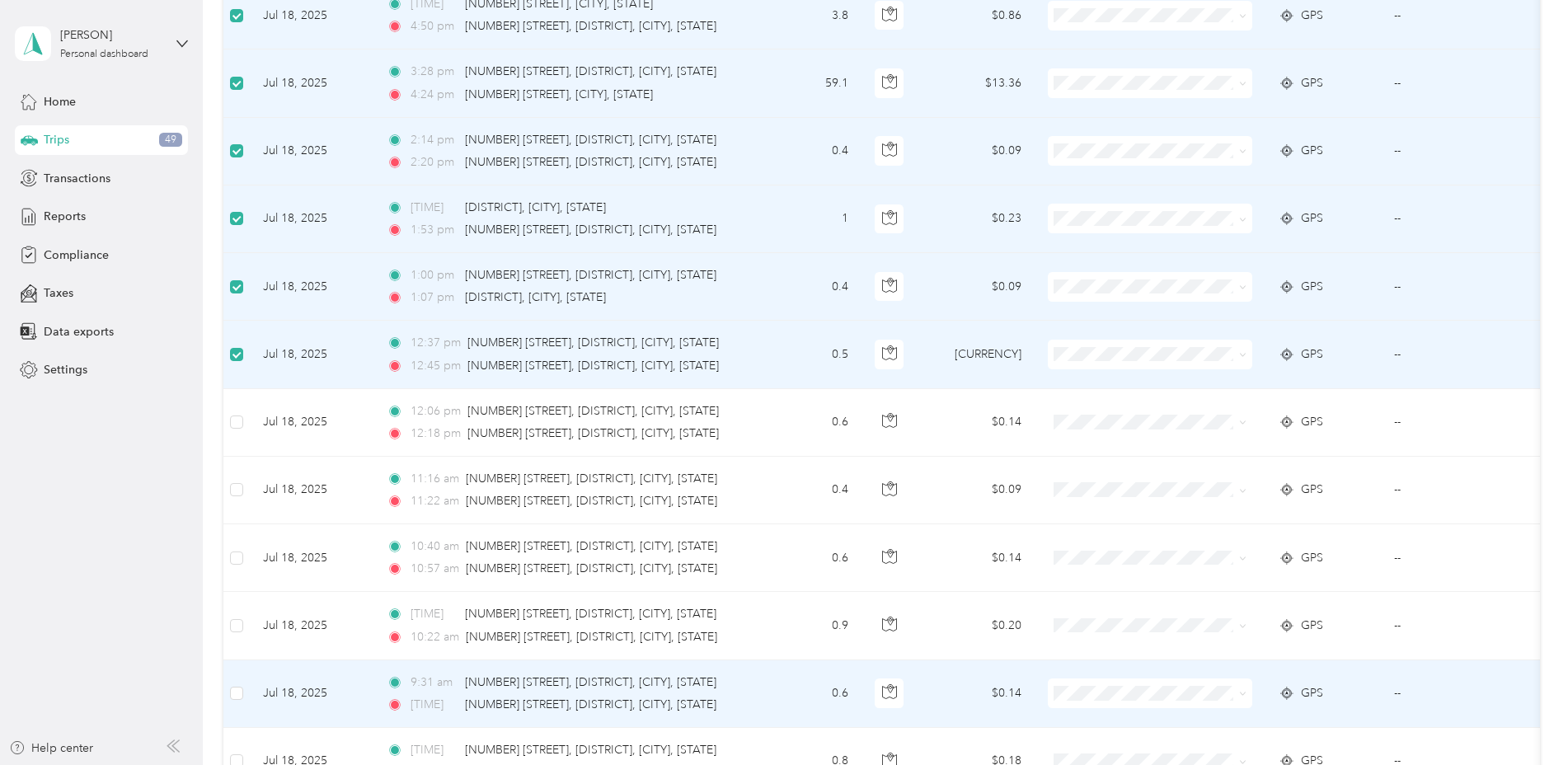 scroll, scrollTop: 1647, scrollLeft: 0, axis: vertical 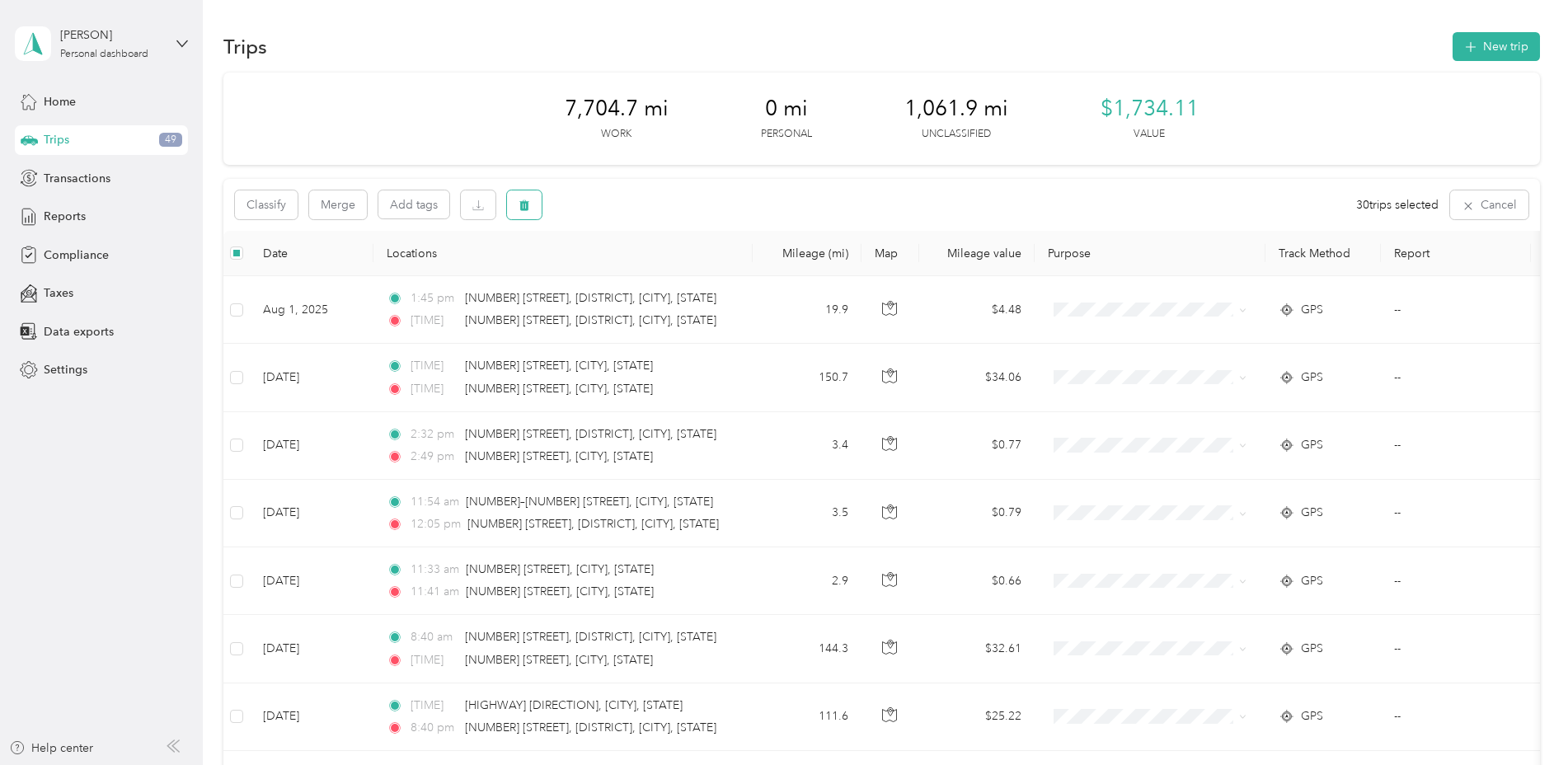 click 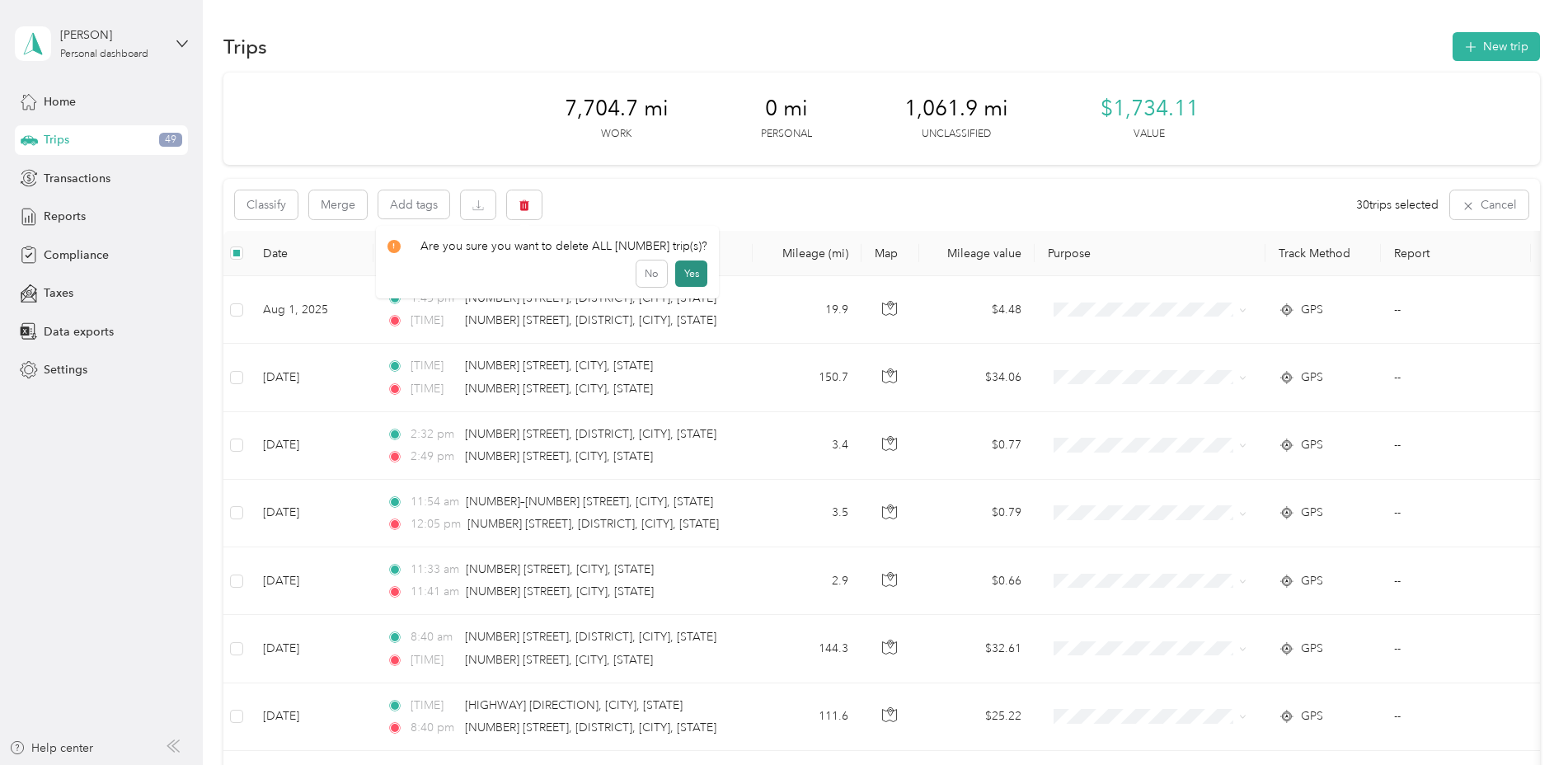 click on "Yes" at bounding box center (691, 274) 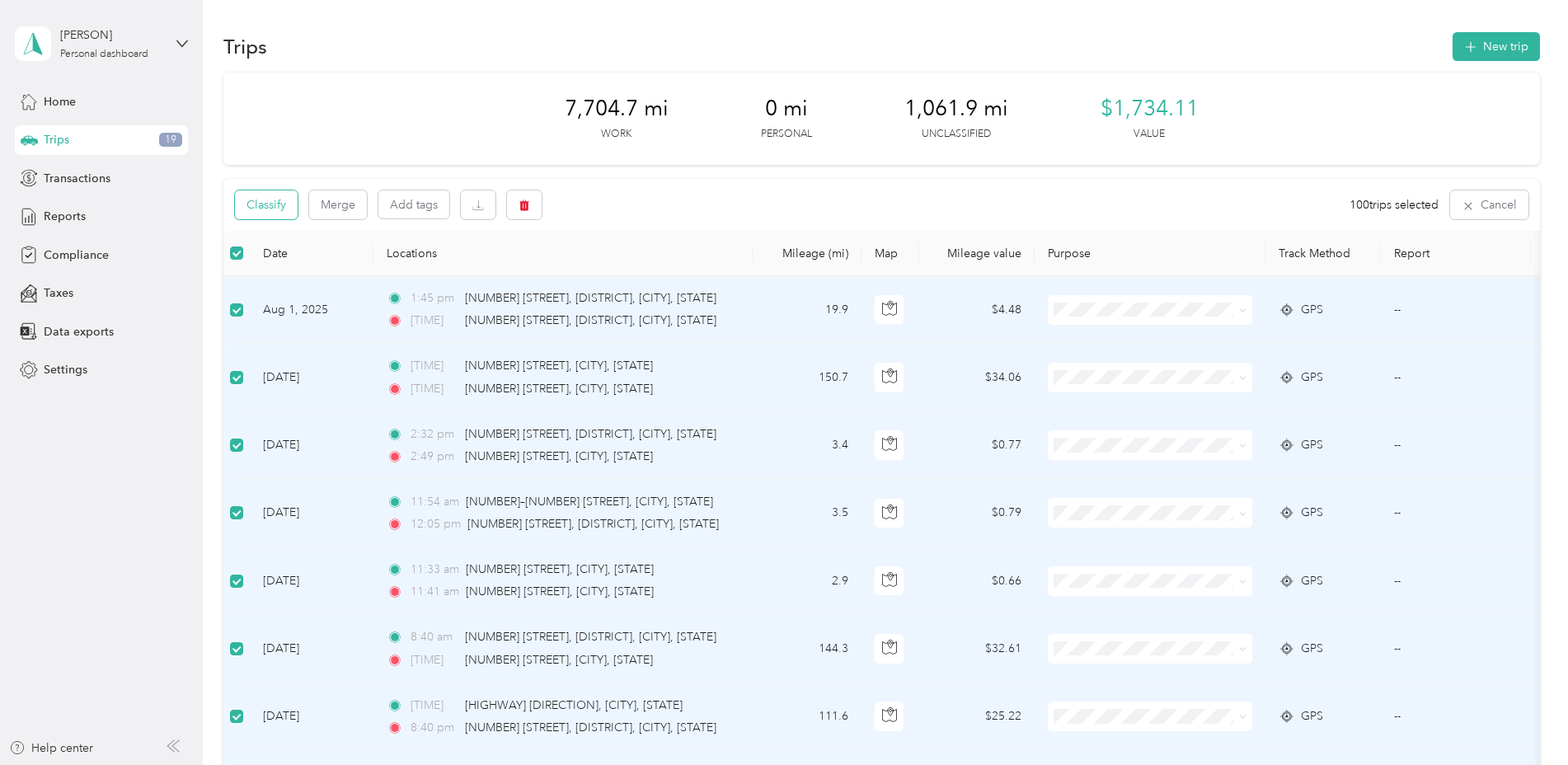 click on "Classify" at bounding box center (266, 204) 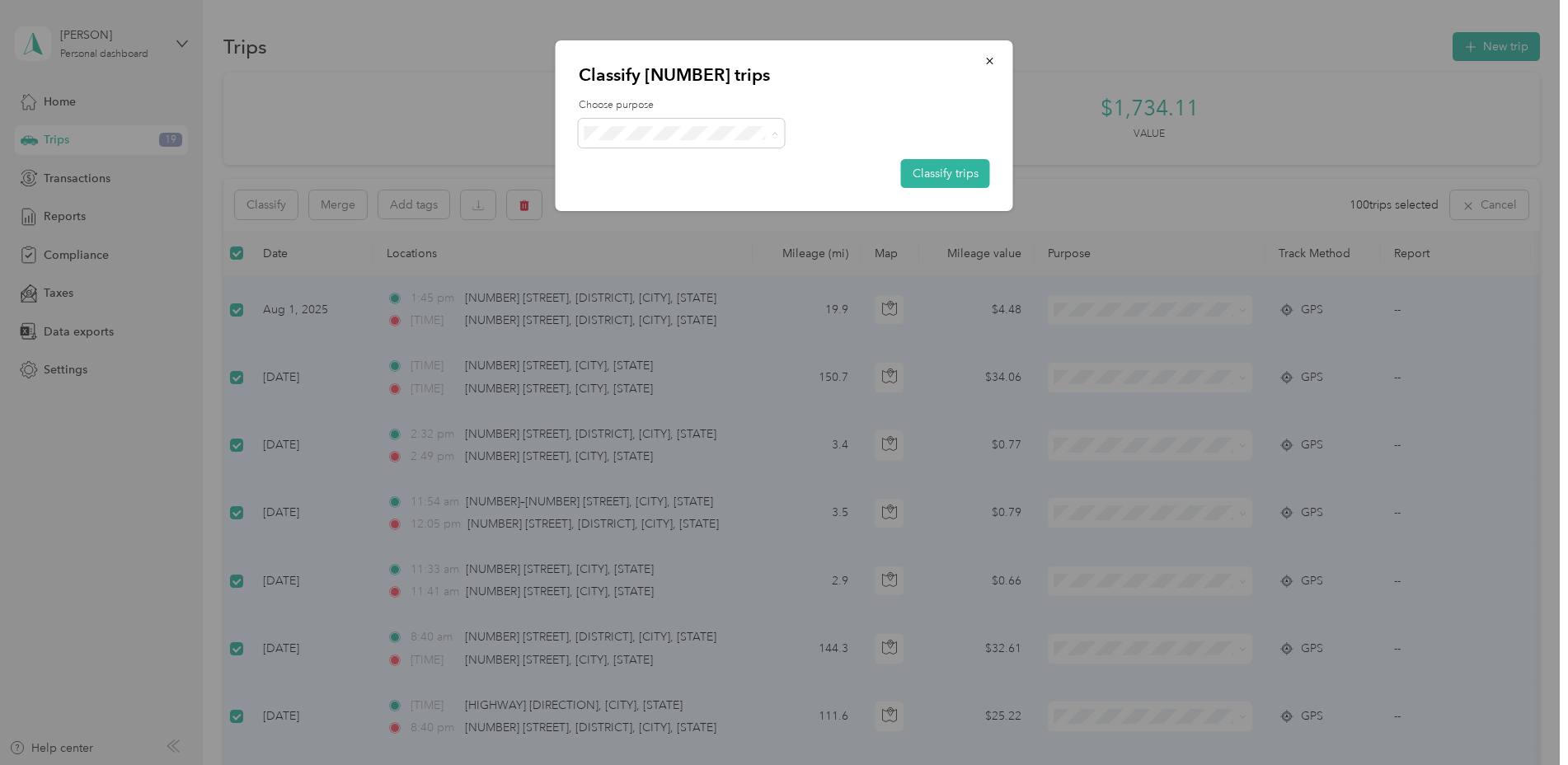 click on "[COMPANY]" at bounding box center (696, 163) 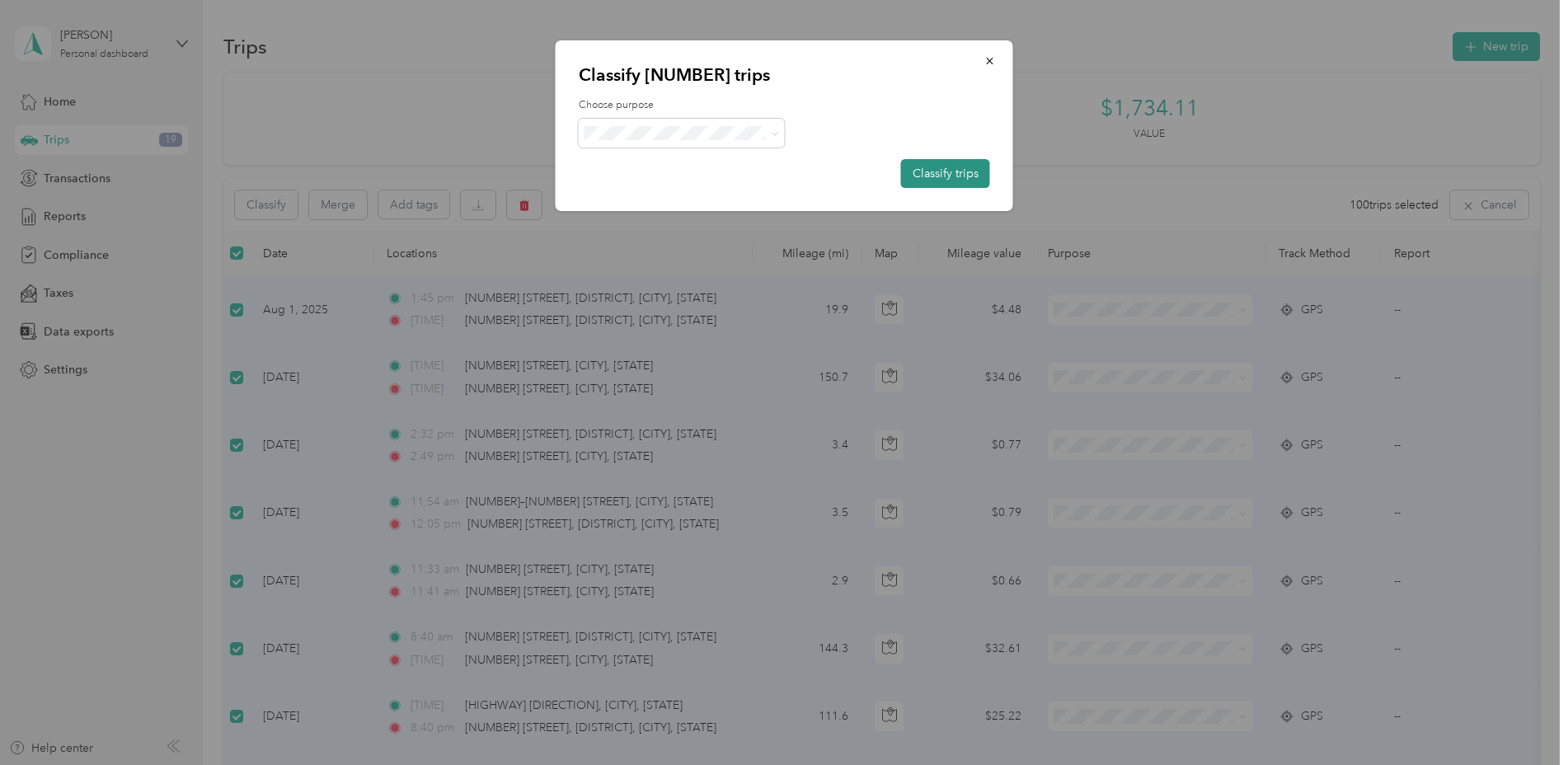 click on "Classify trips" at bounding box center (946, 173) 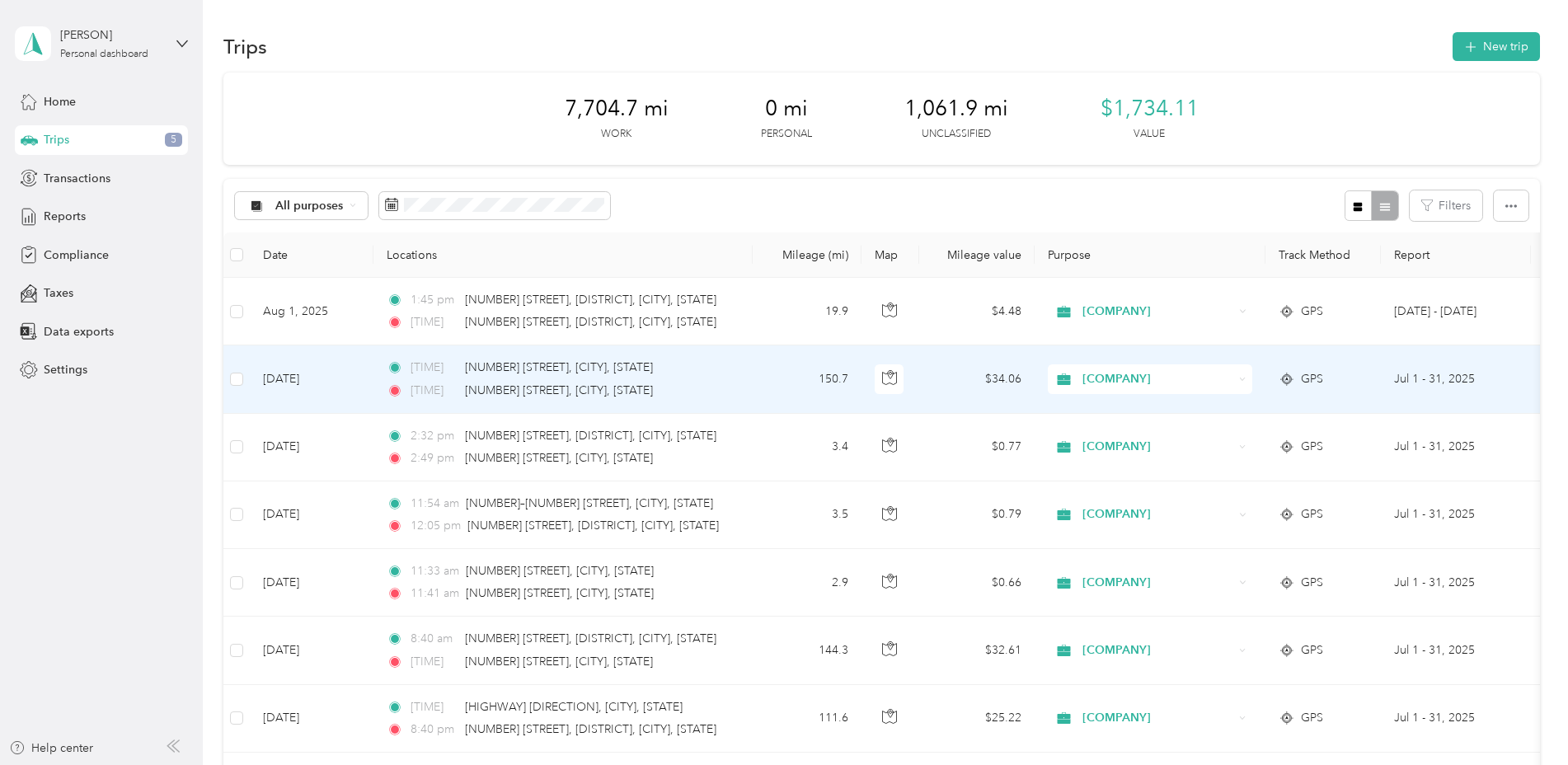 scroll, scrollTop: 82, scrollLeft: 0, axis: vertical 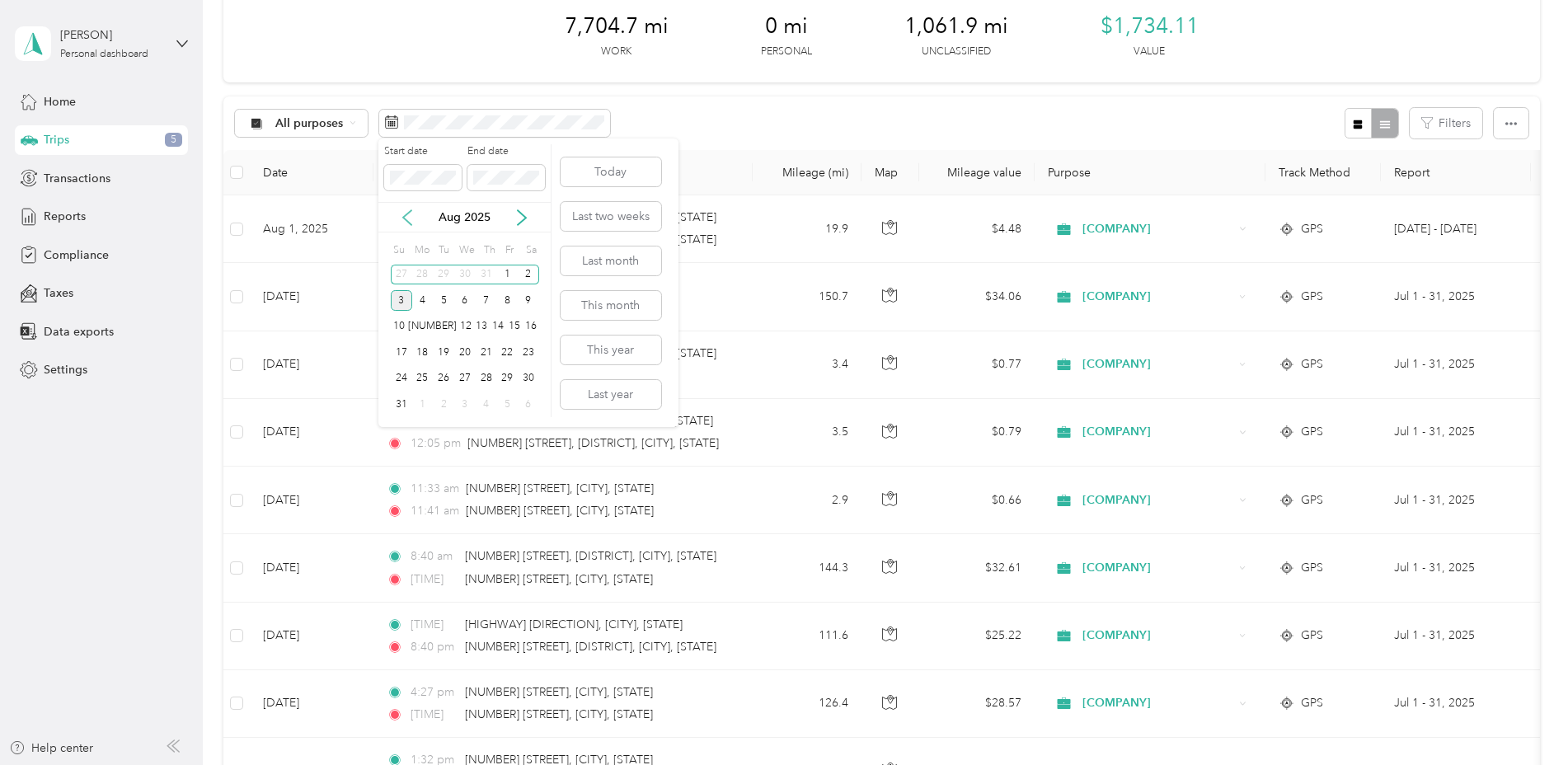 click 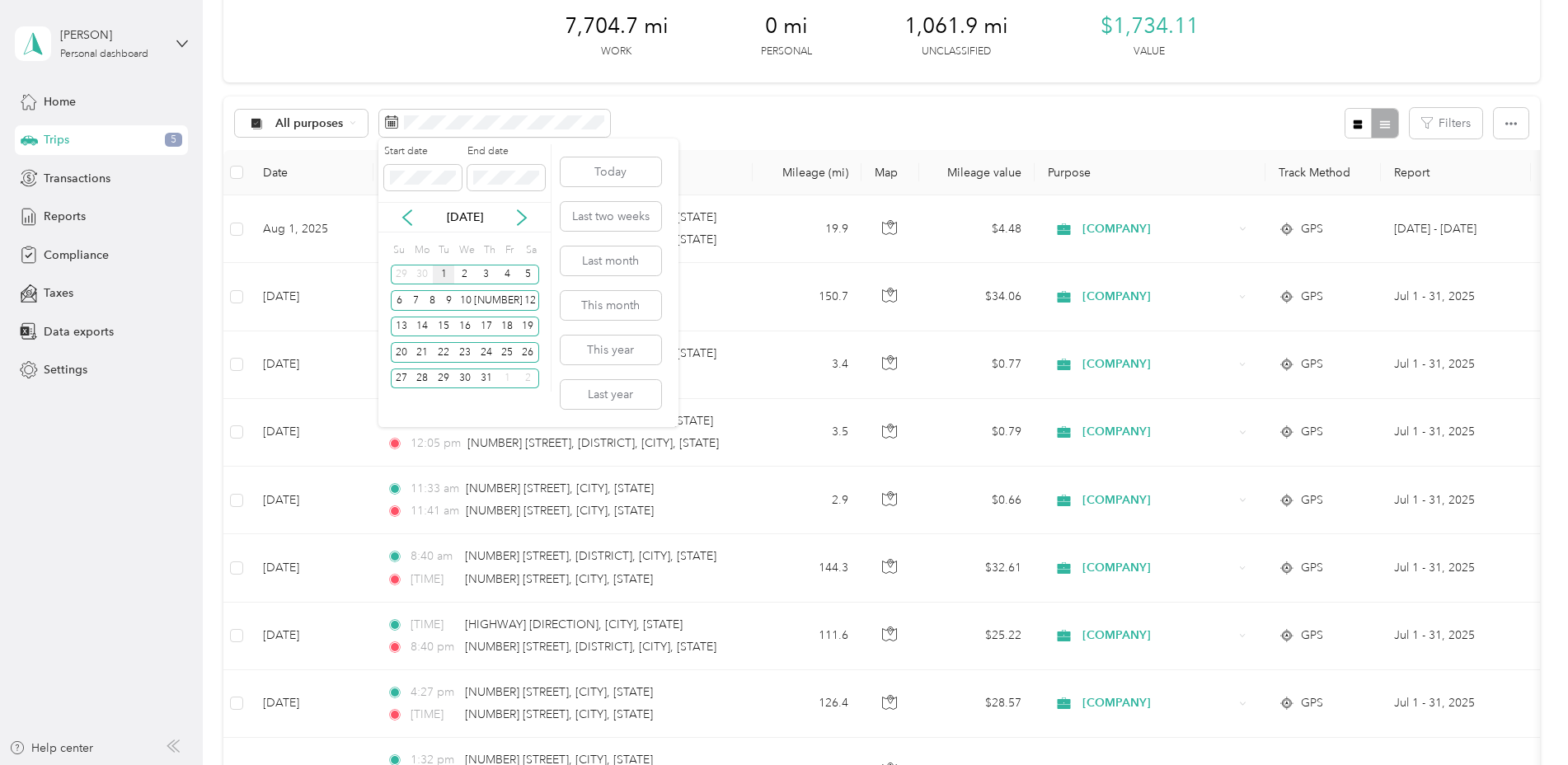 click on "1" at bounding box center [444, 275] 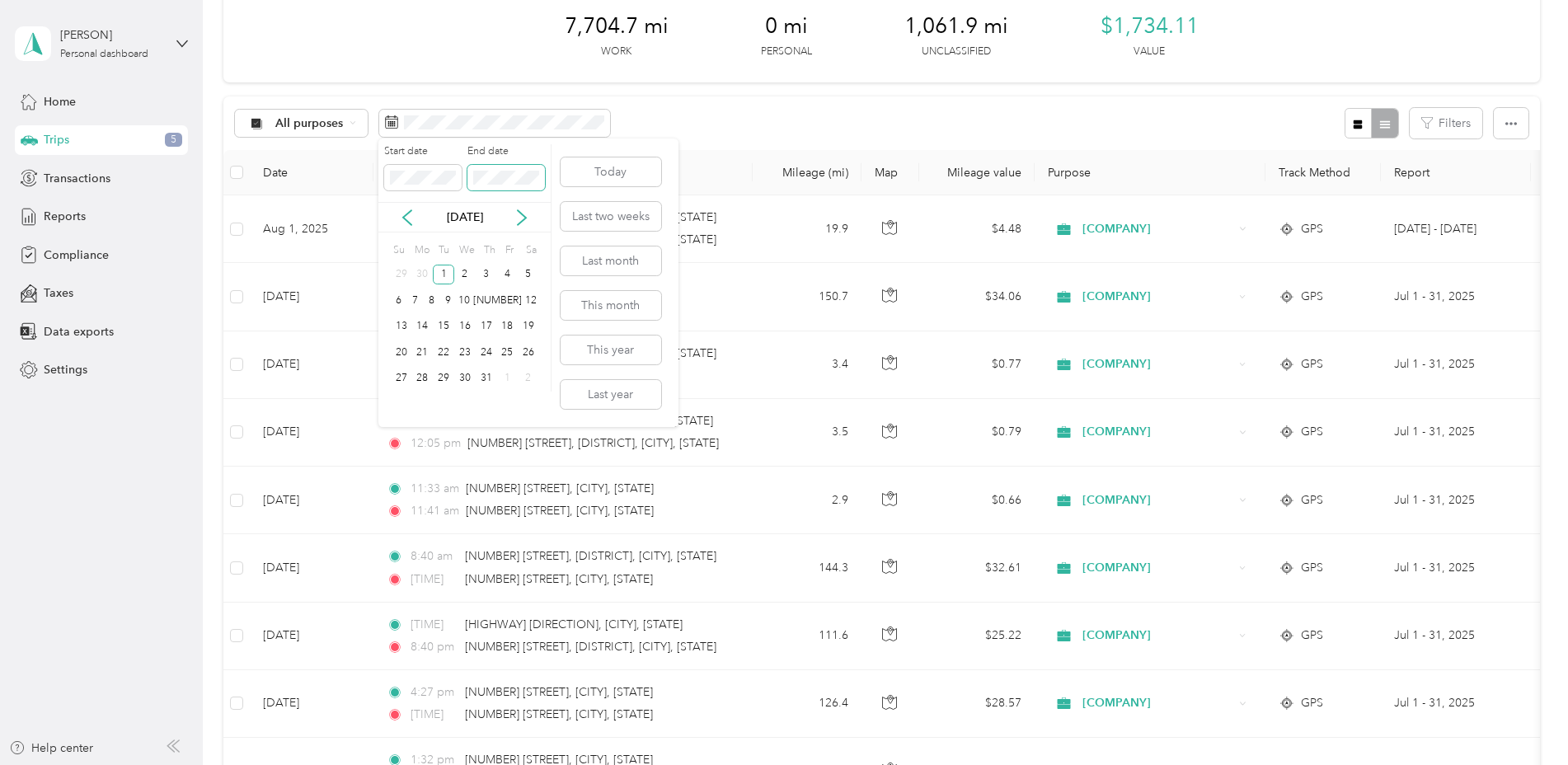 click at bounding box center [506, 178] 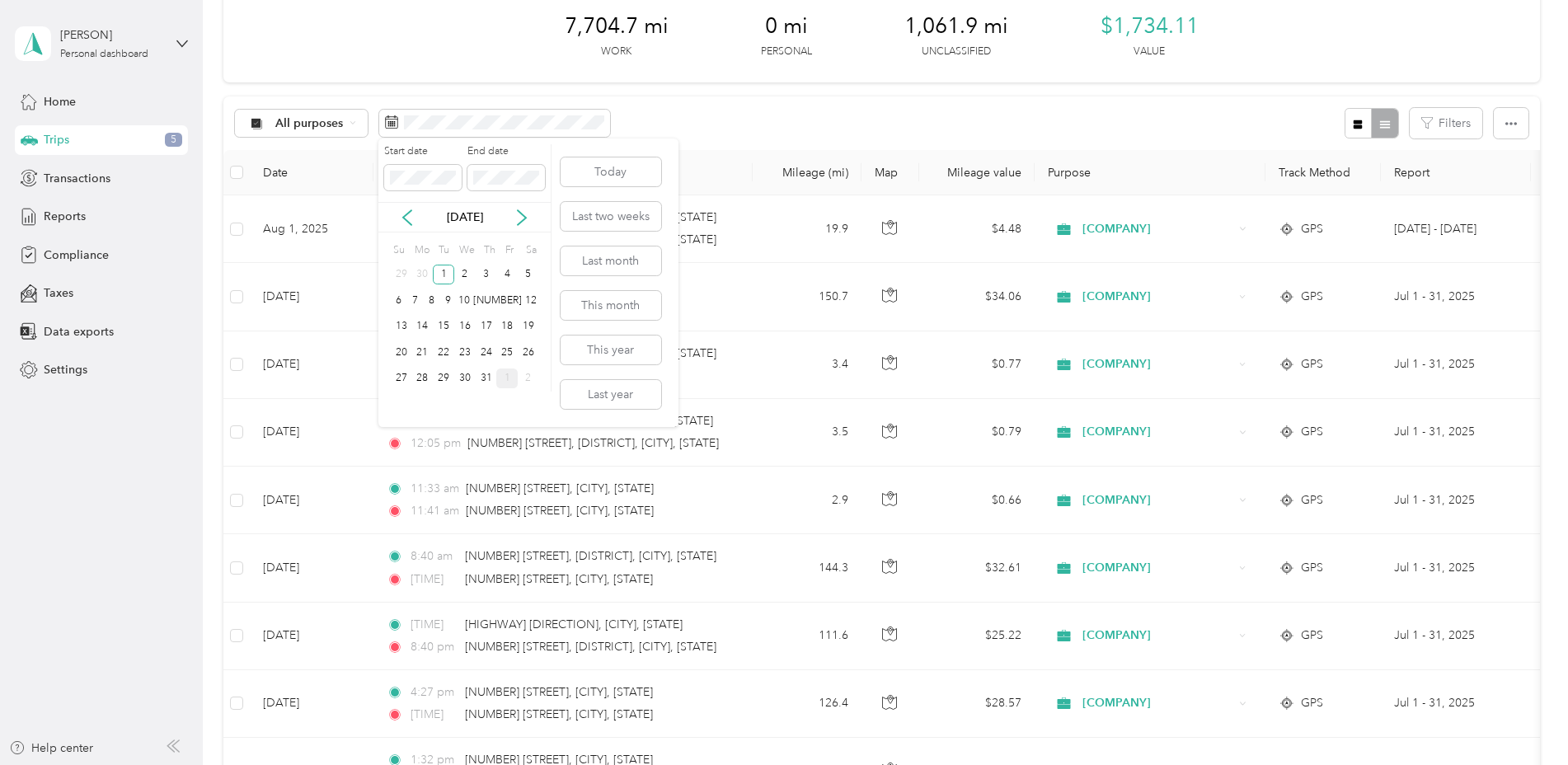 click on "1" at bounding box center [507, 378] 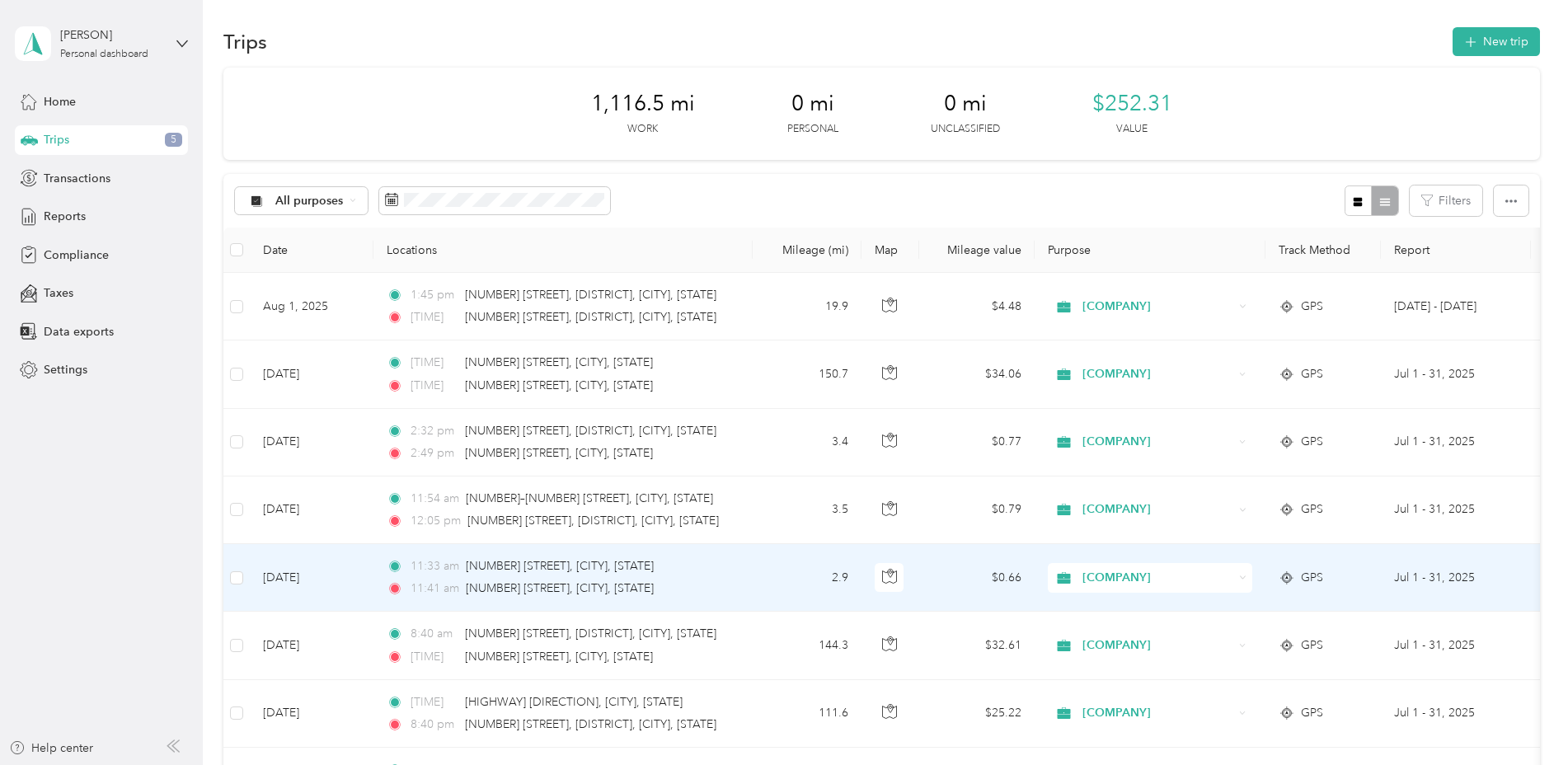scroll, scrollTop: 0, scrollLeft: 0, axis: both 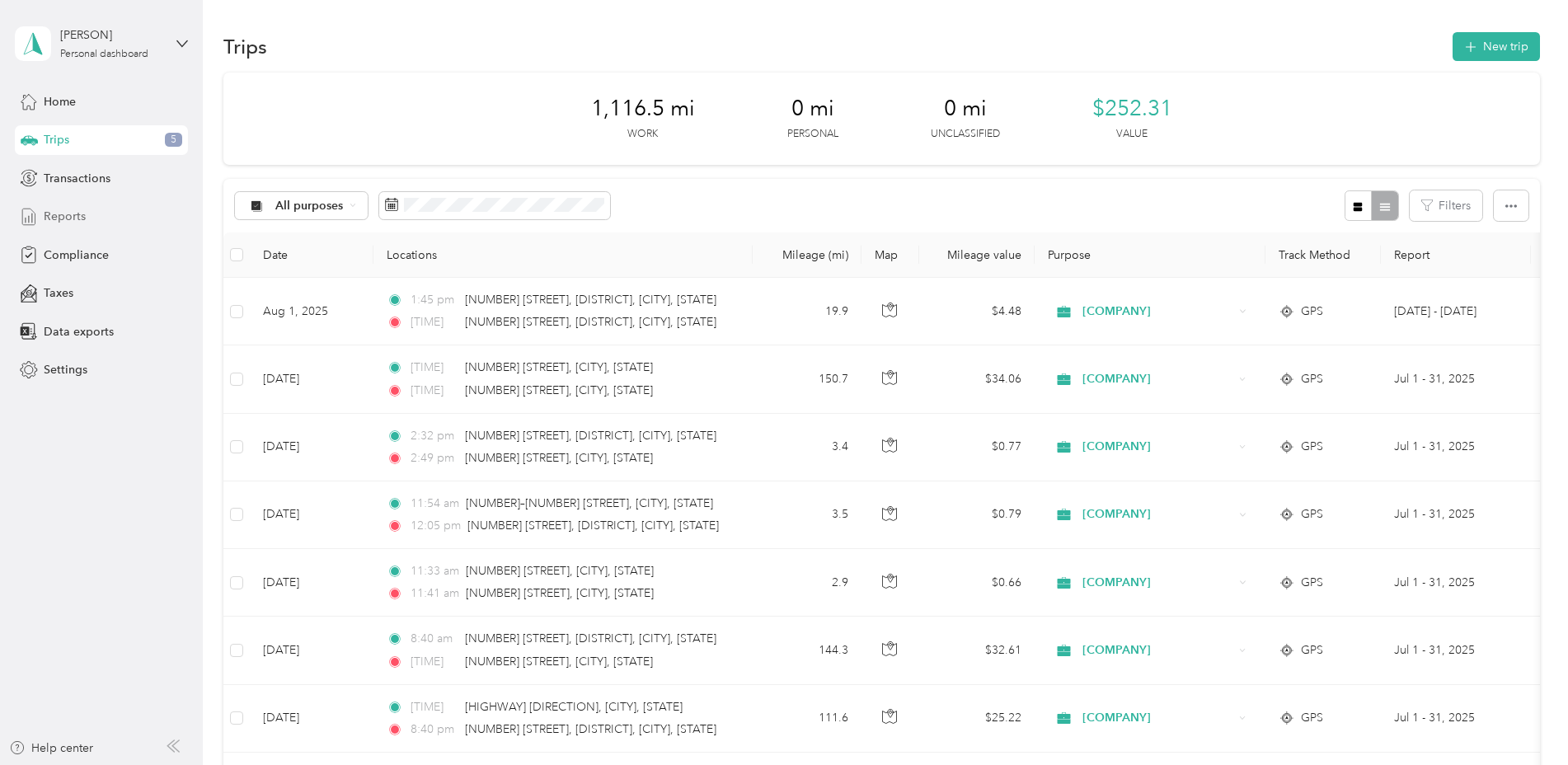 click on "Reports" at bounding box center [64, 216] 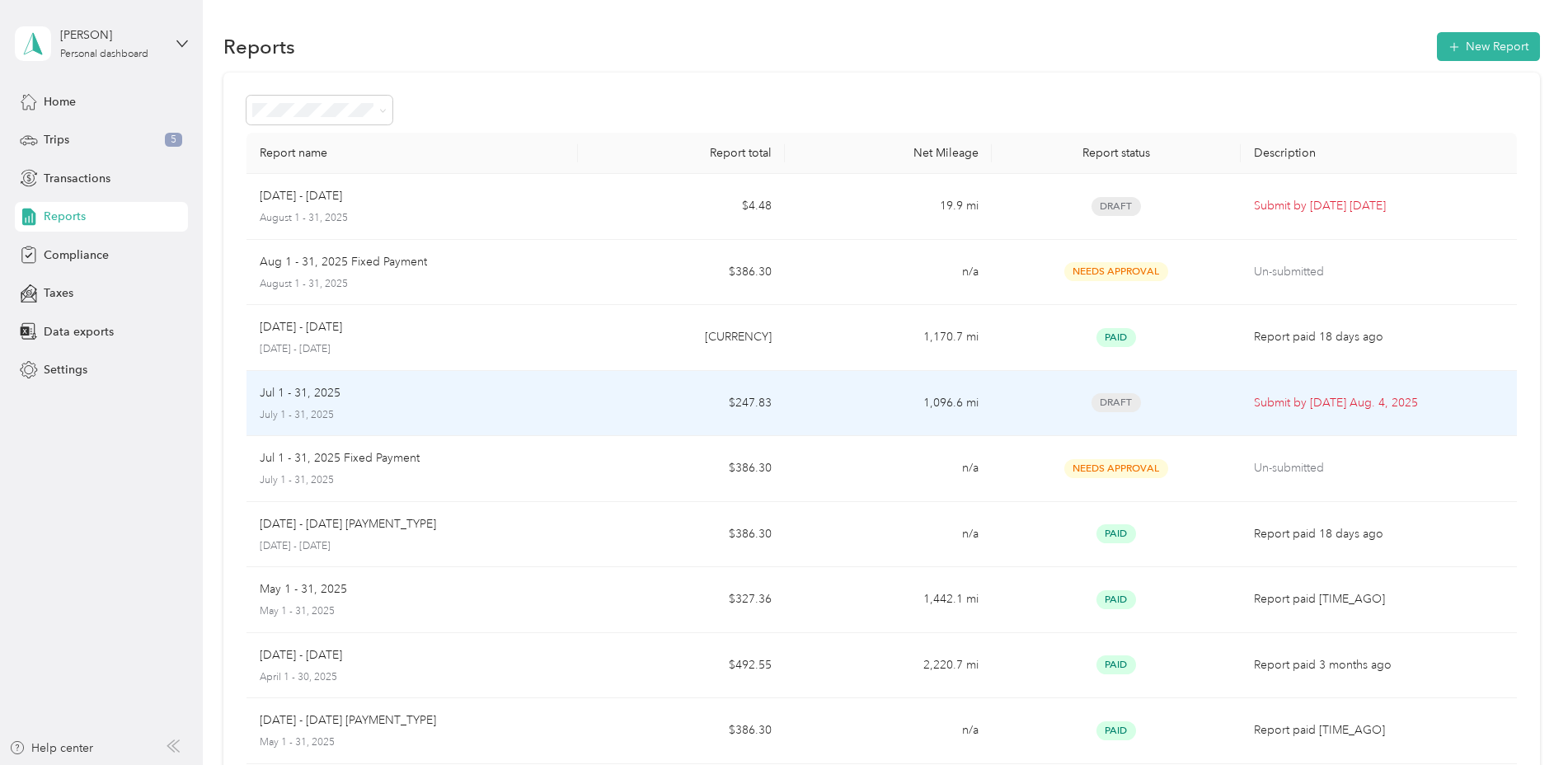 click on "$247.83" at bounding box center (681, 404) 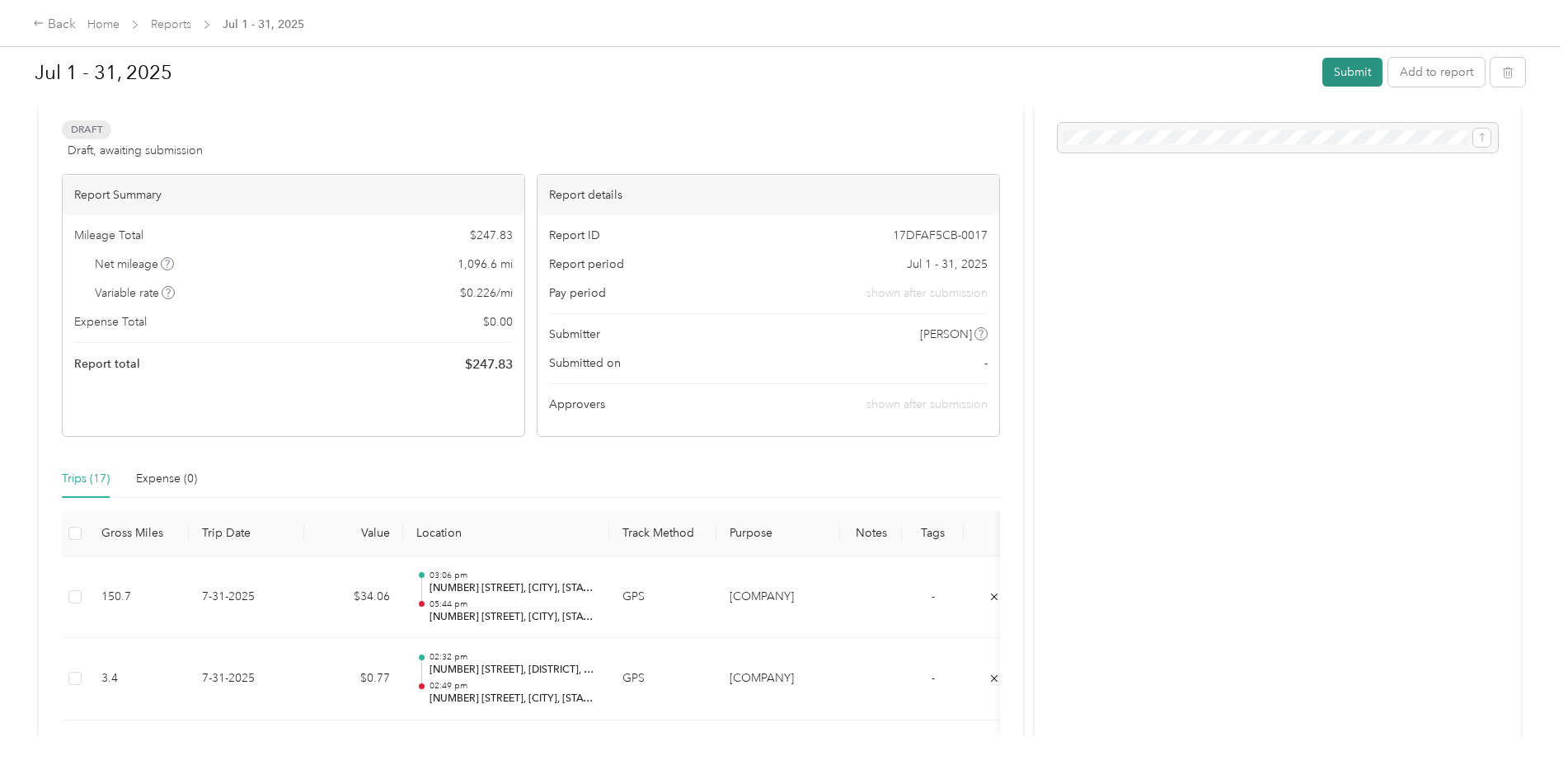 scroll, scrollTop: 0, scrollLeft: 0, axis: both 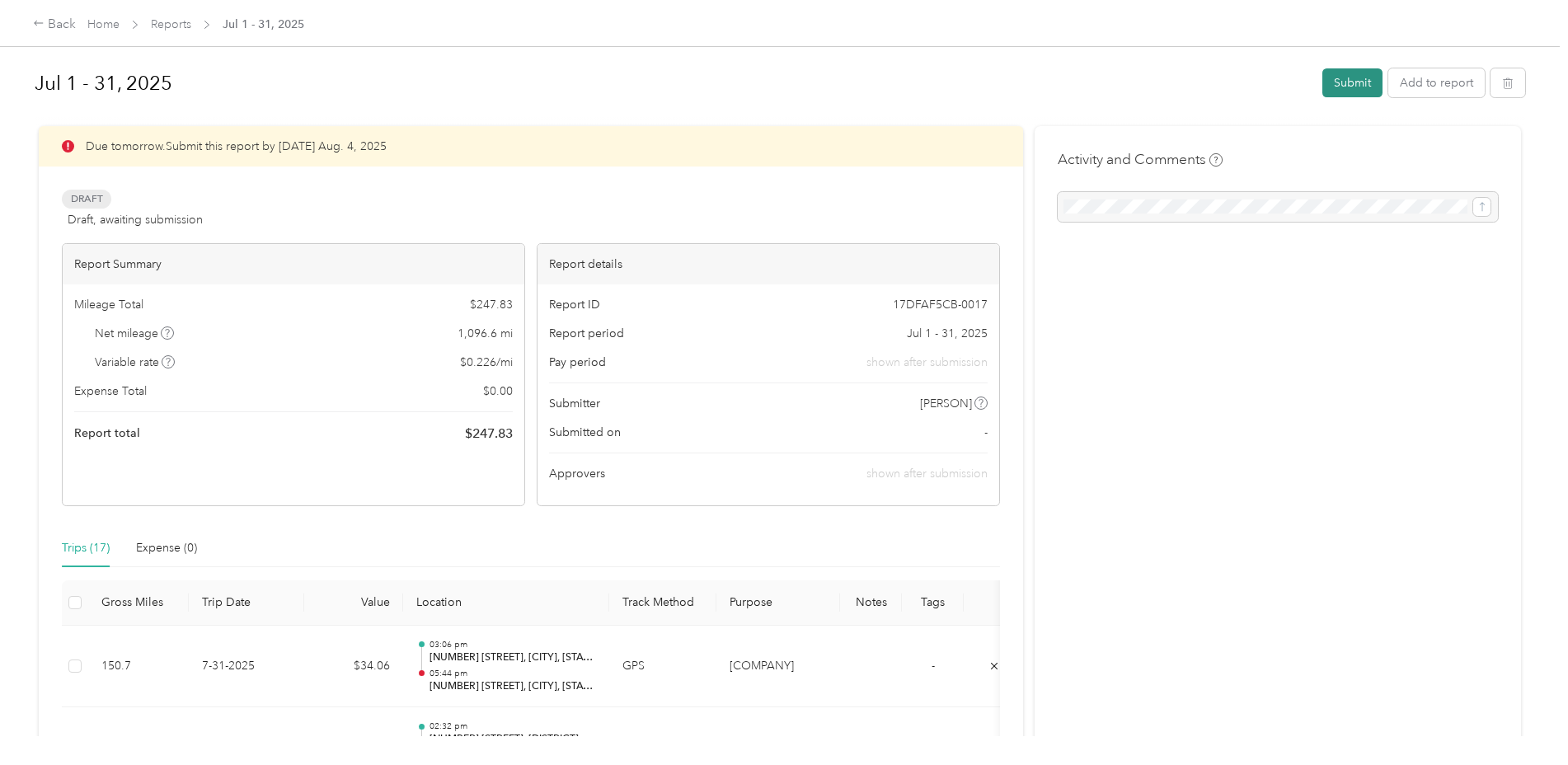 click on "Submit" at bounding box center [1352, 82] 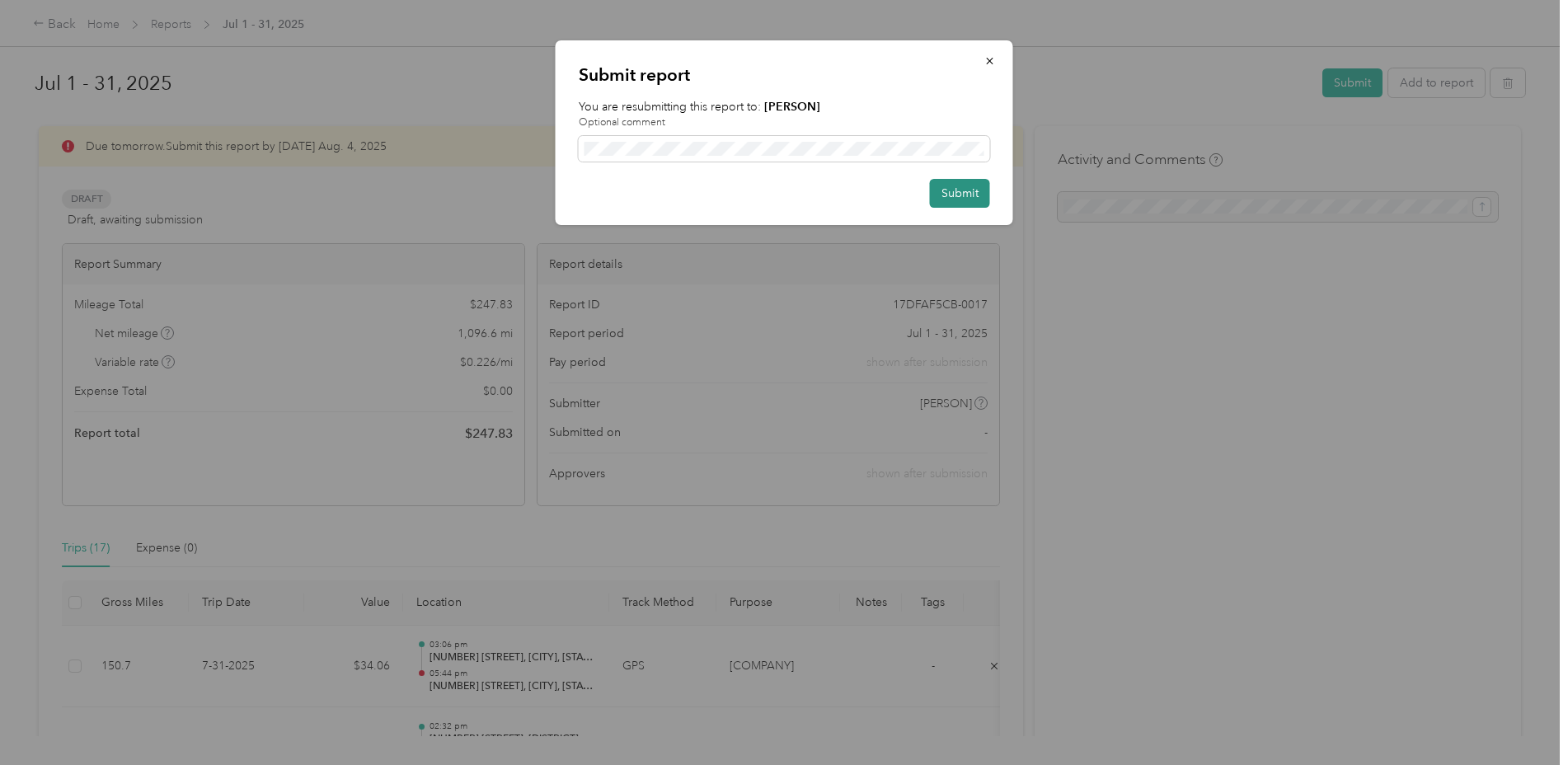 click on "Submit" at bounding box center (960, 193) 